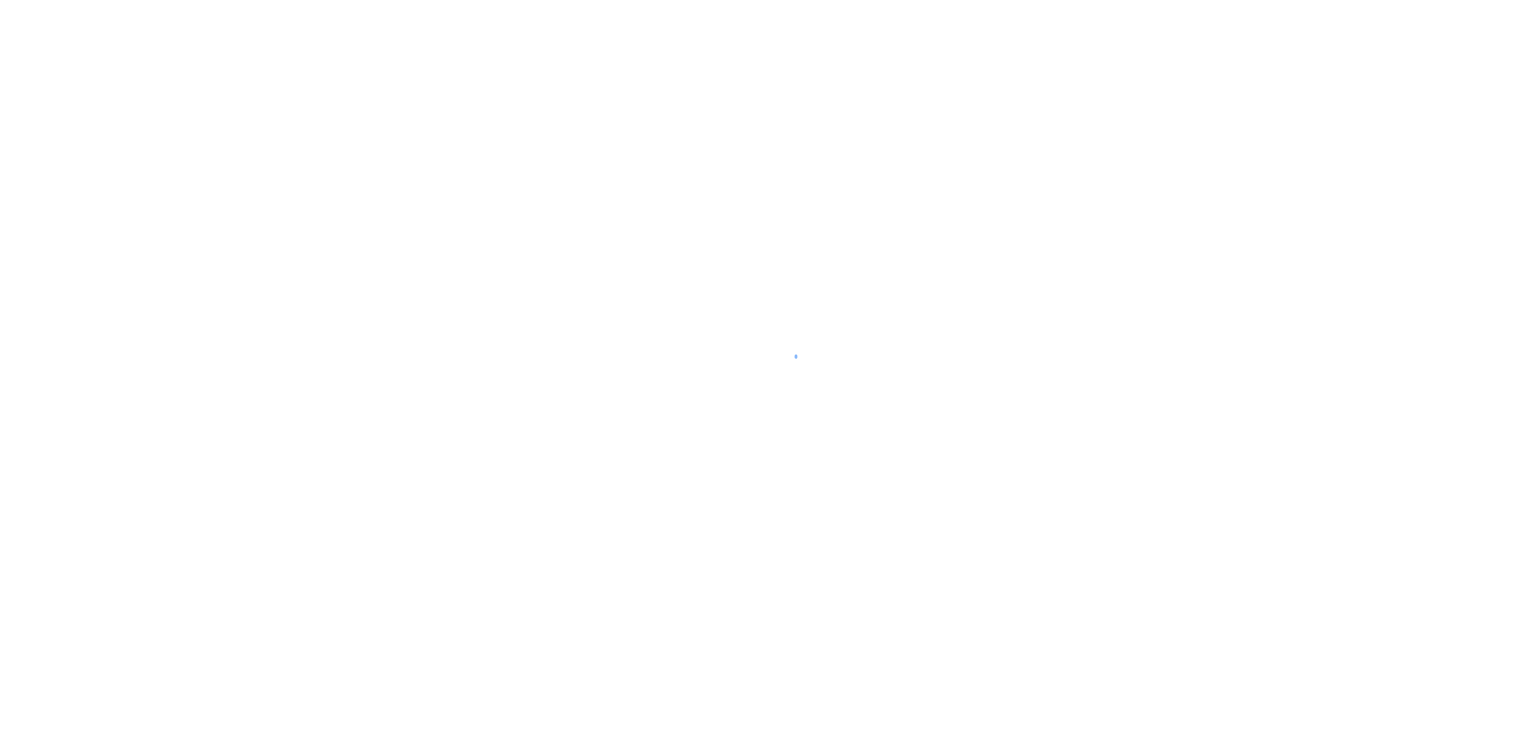 scroll, scrollTop: 0, scrollLeft: 0, axis: both 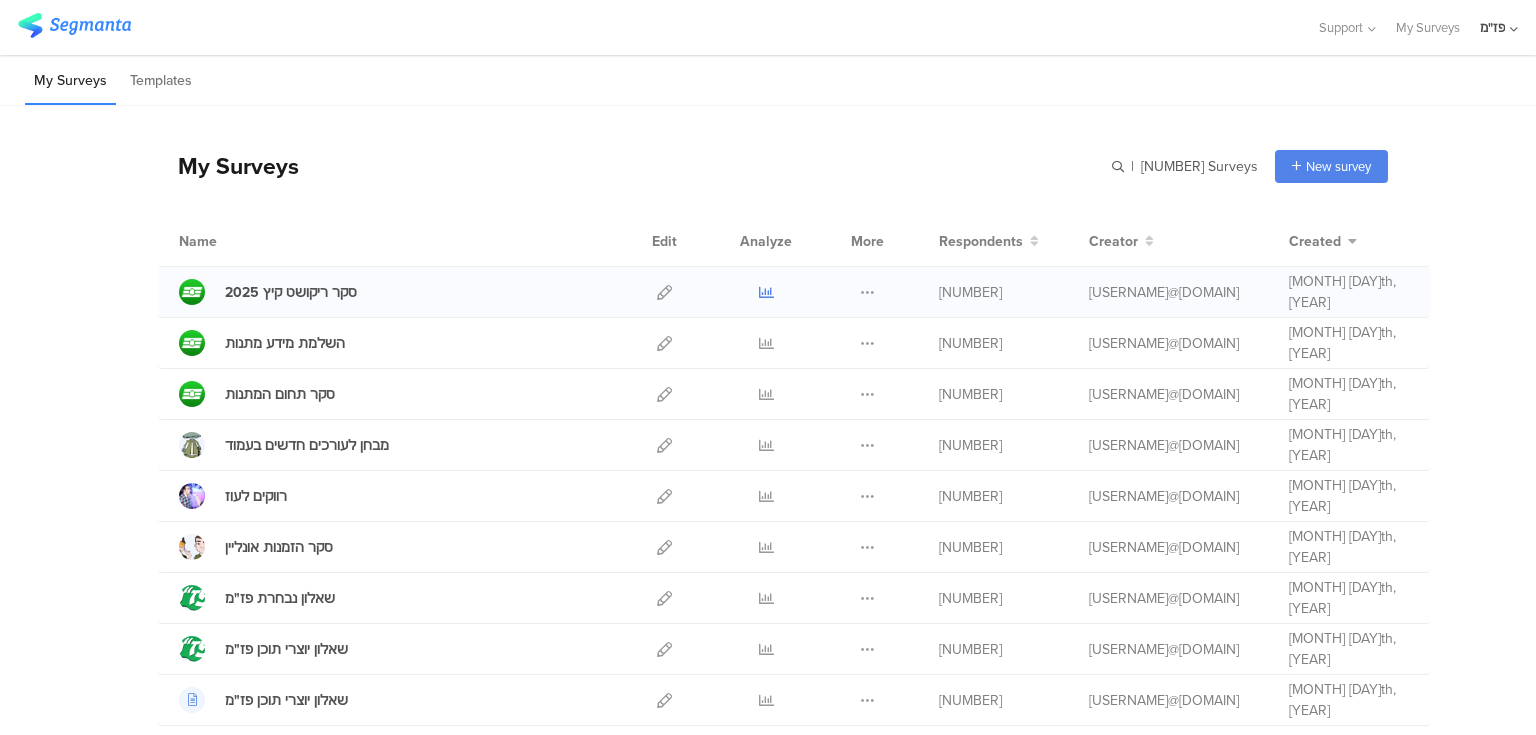 click at bounding box center (766, 292) 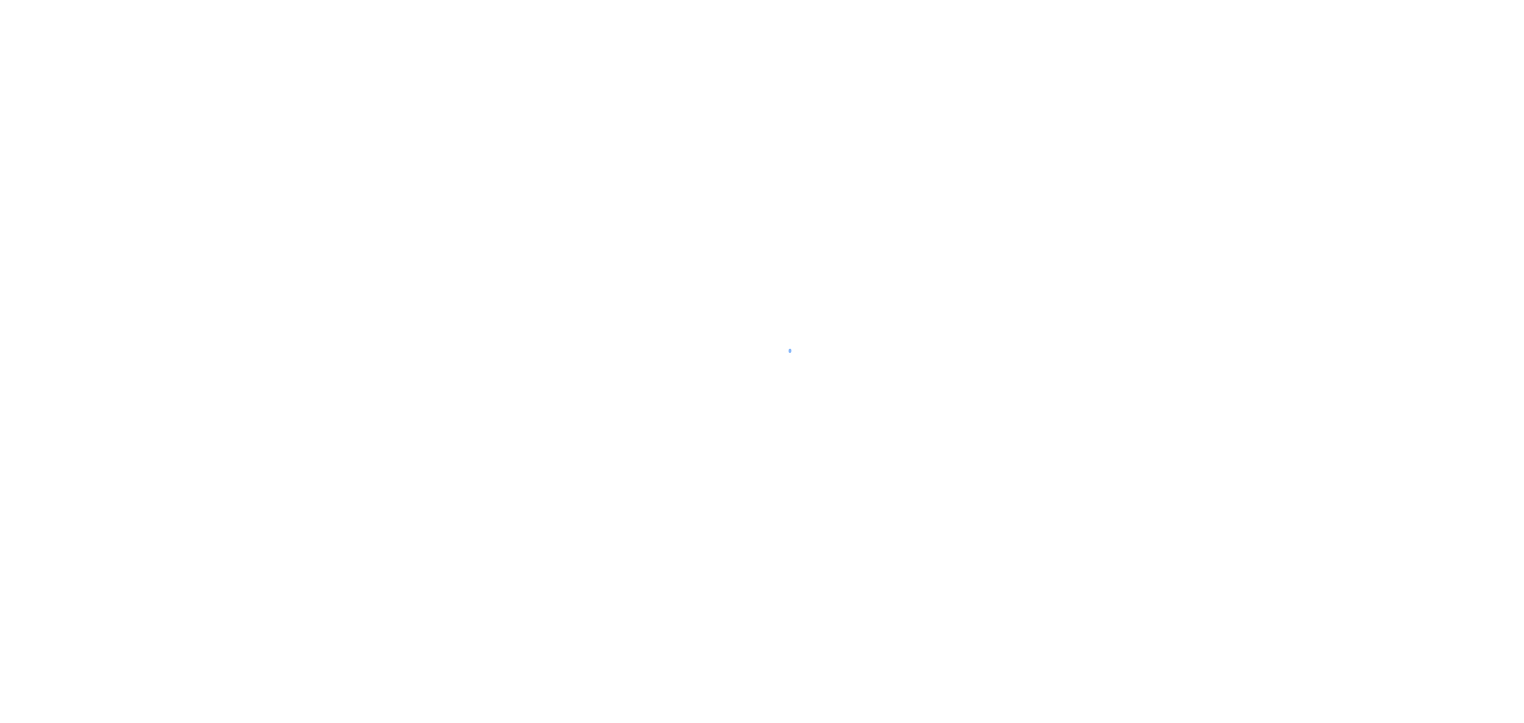 scroll, scrollTop: 0, scrollLeft: 0, axis: both 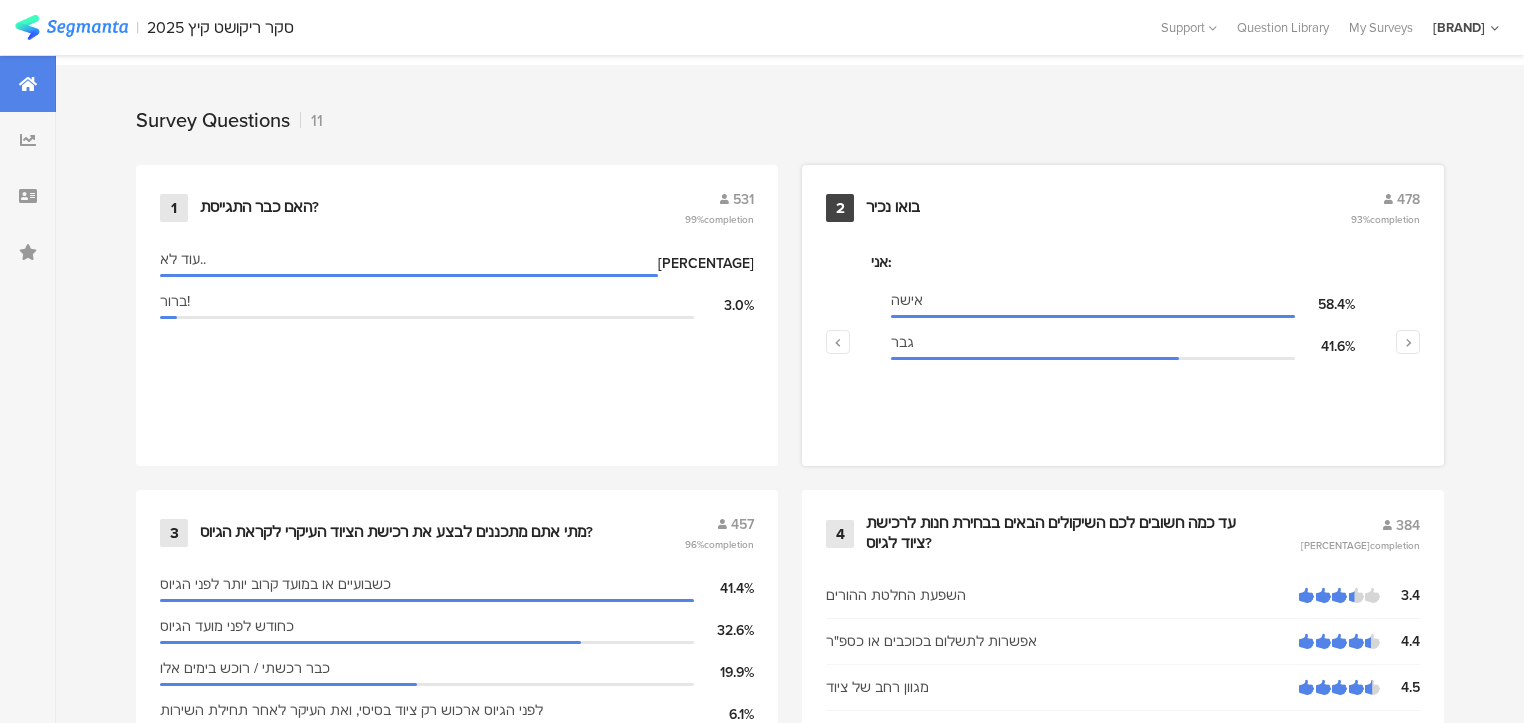 click on "בואו נכיר" at bounding box center (259, 208) 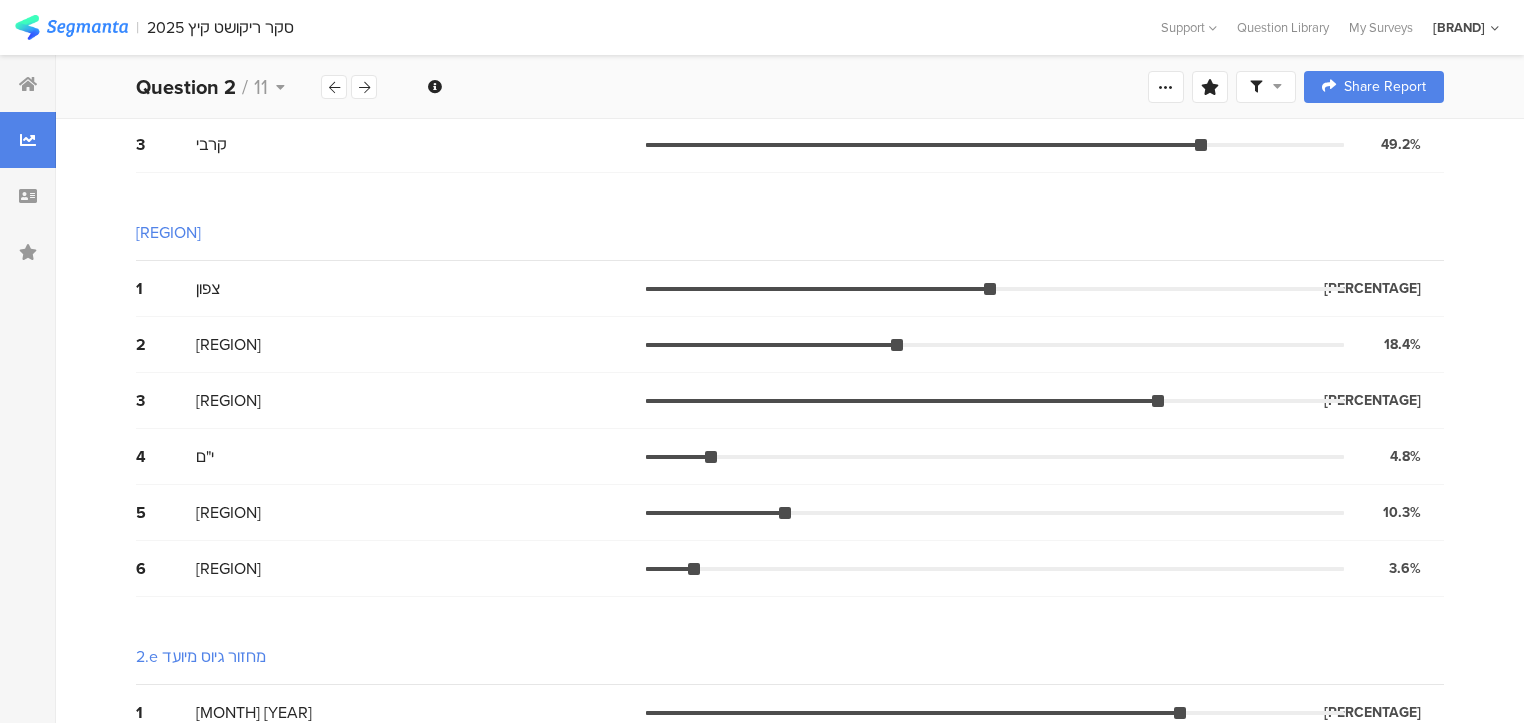 scroll, scrollTop: 0, scrollLeft: 0, axis: both 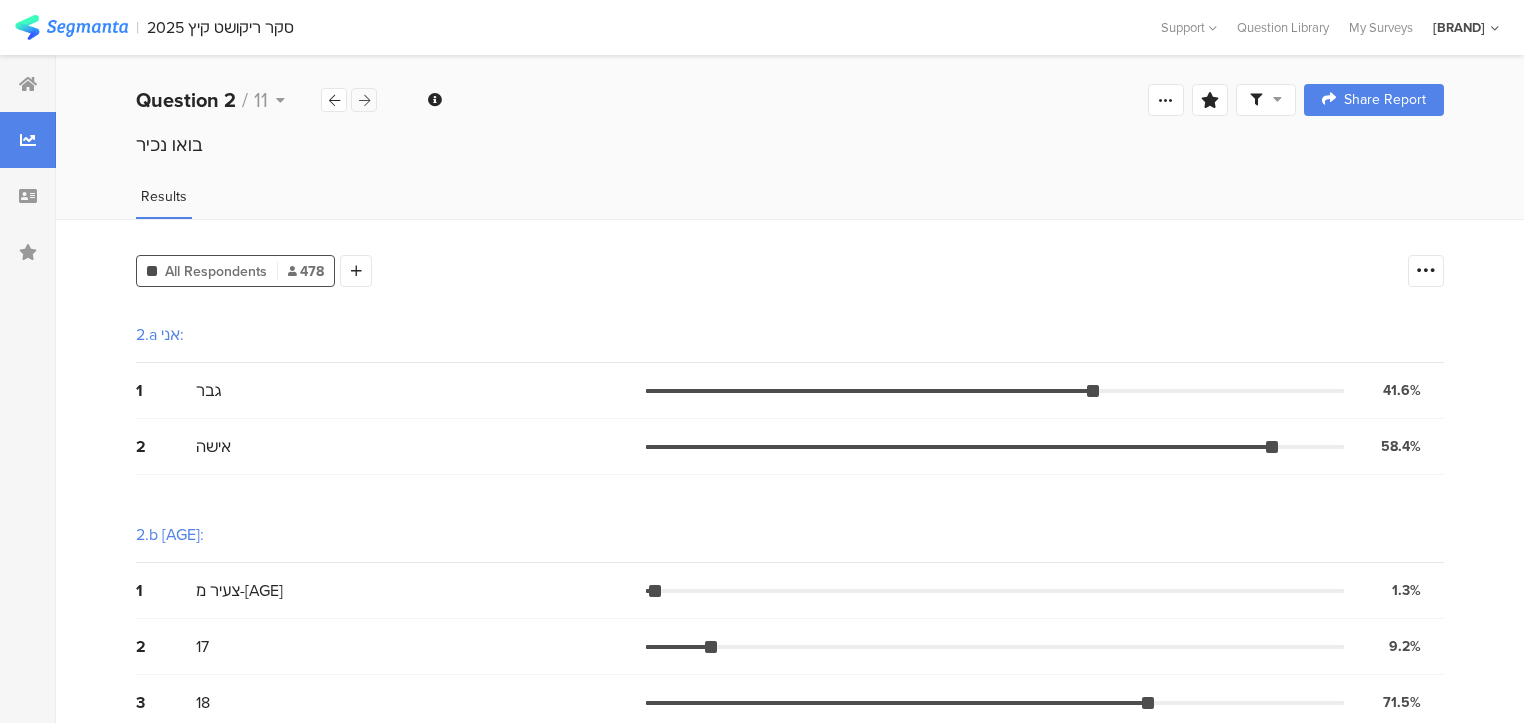 click at bounding box center [364, 100] 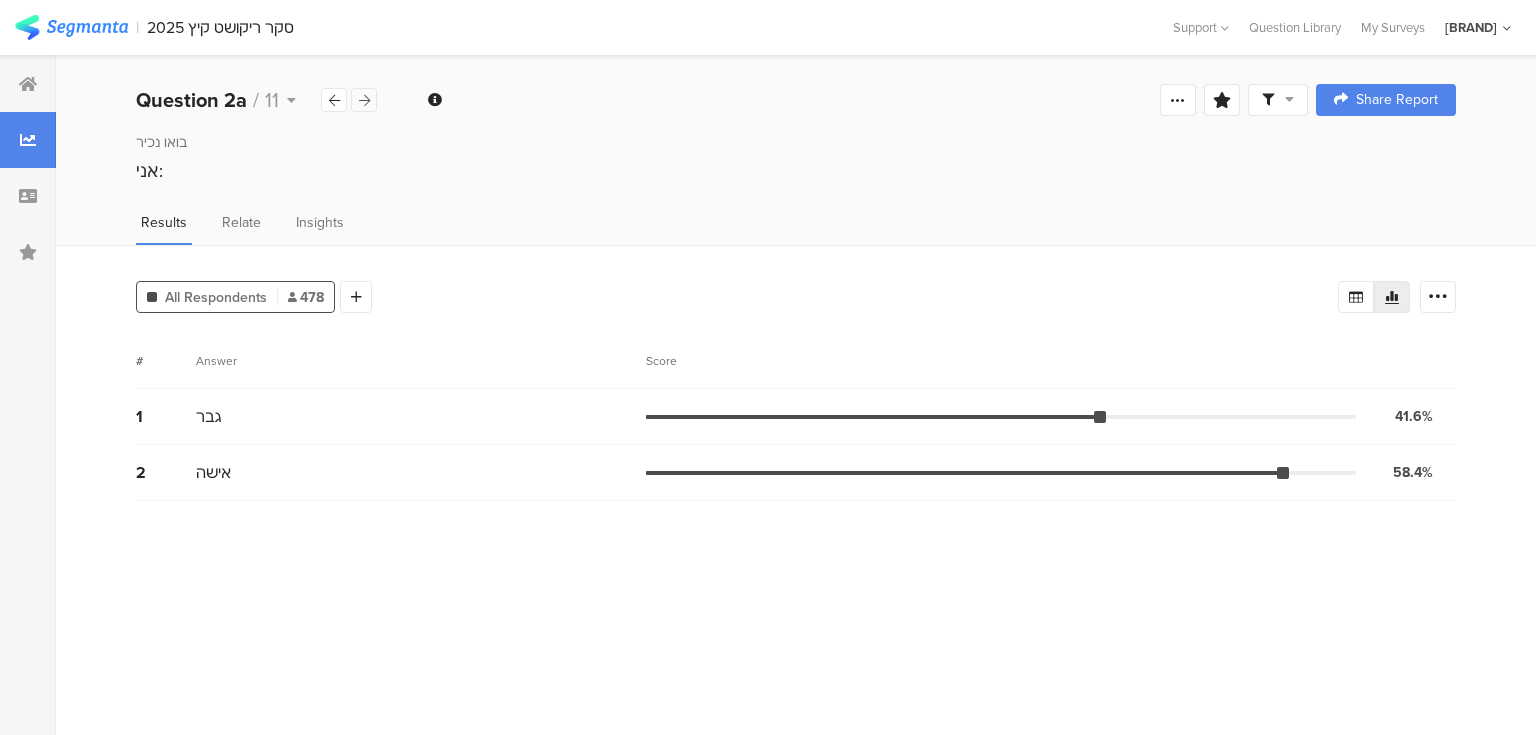 click at bounding box center [364, 100] 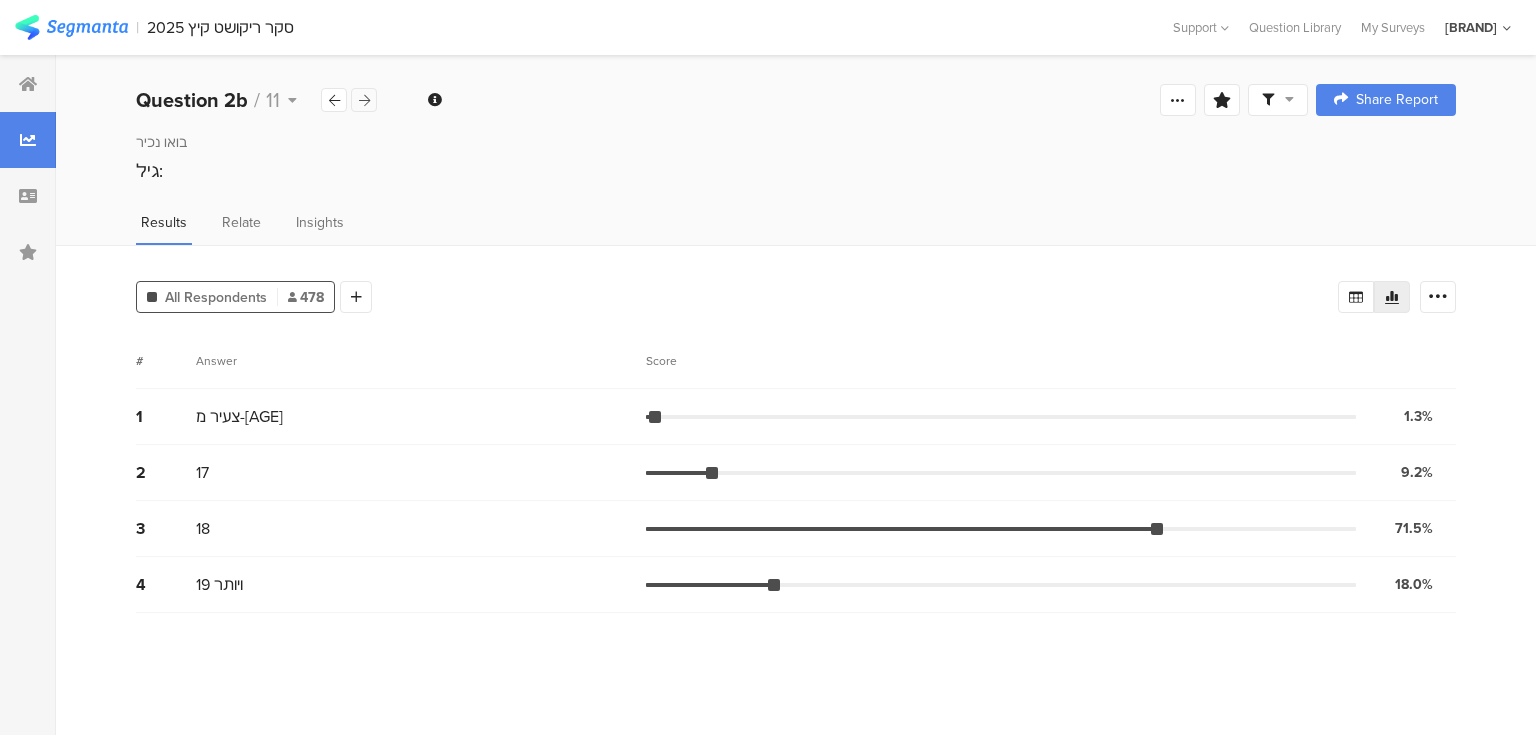 click at bounding box center (364, 100) 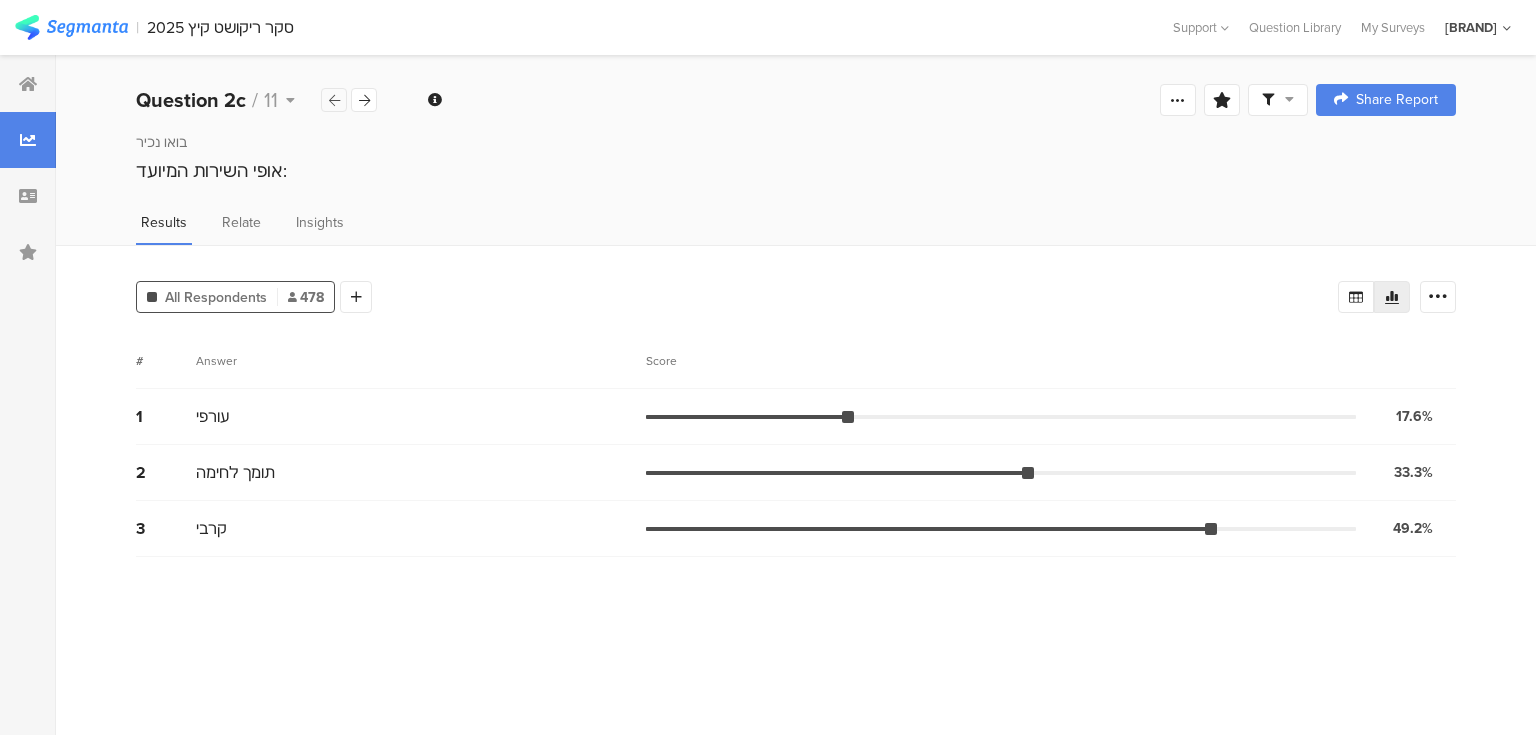 click at bounding box center (334, 100) 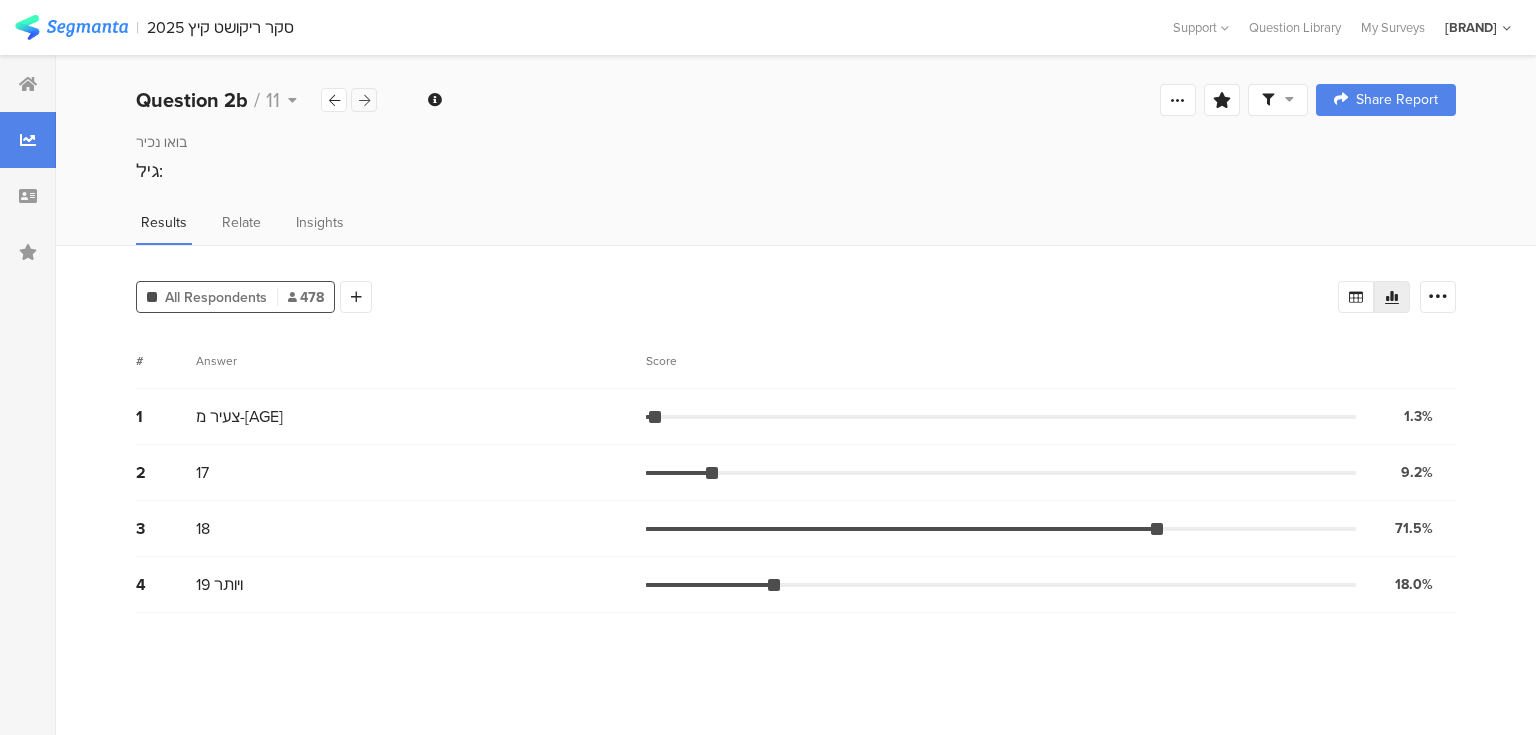 click at bounding box center [364, 100] 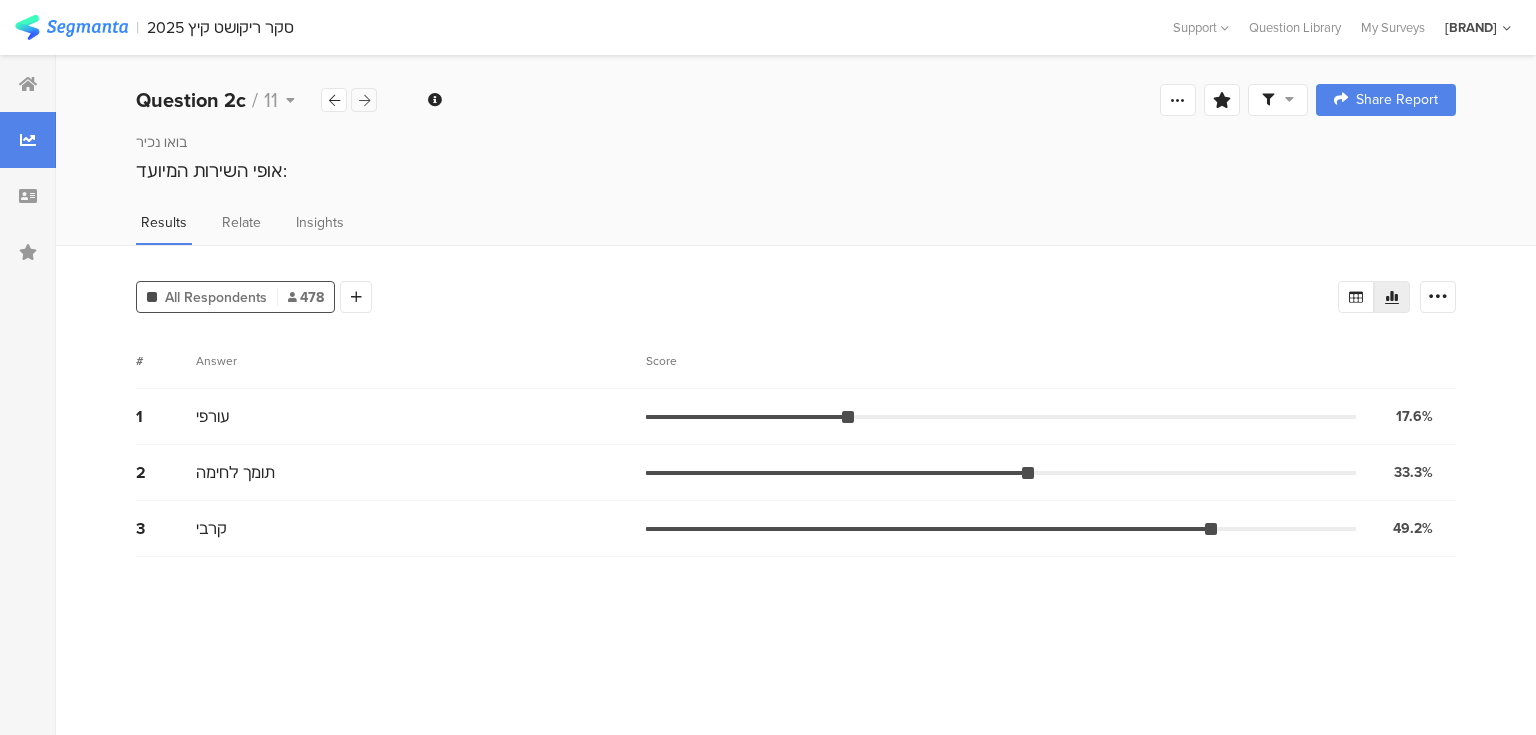 click at bounding box center [364, 100] 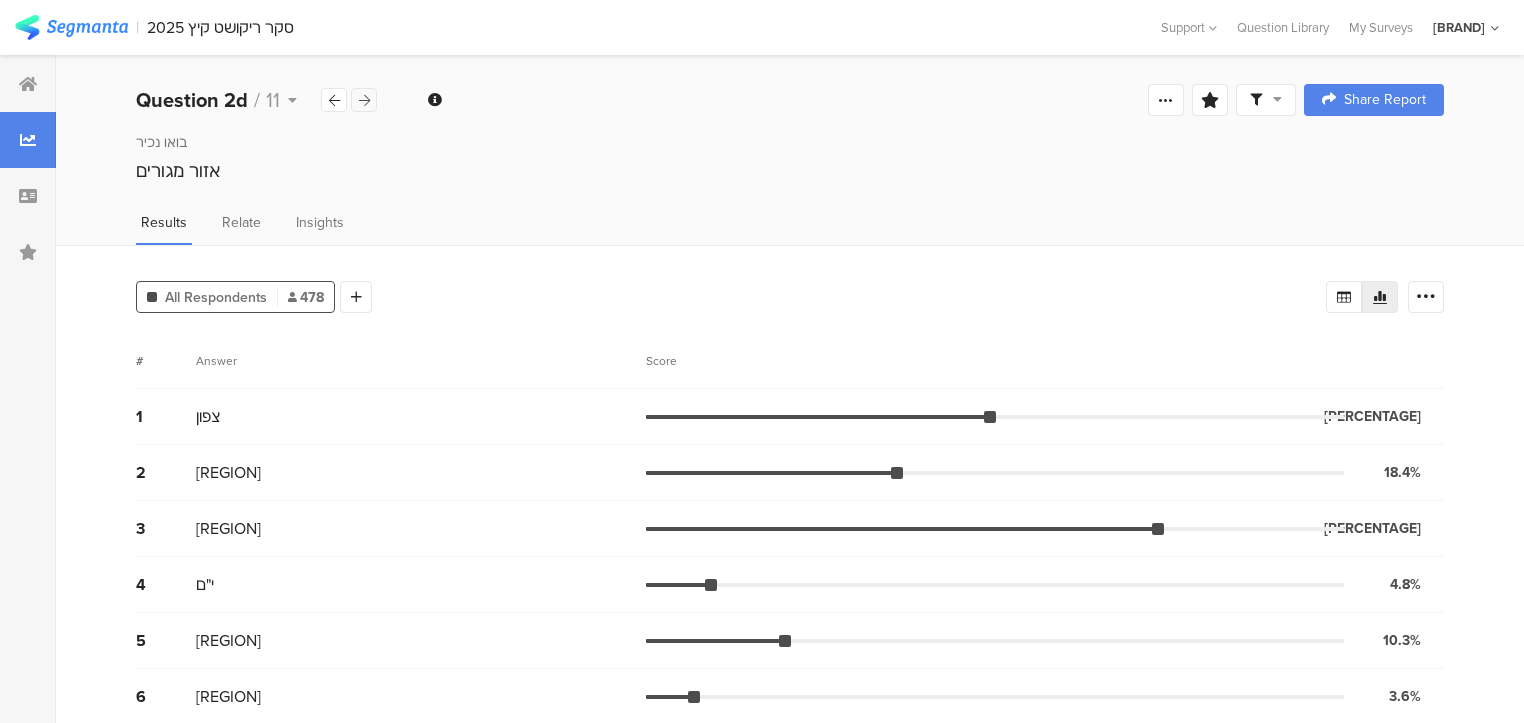 click at bounding box center [364, 100] 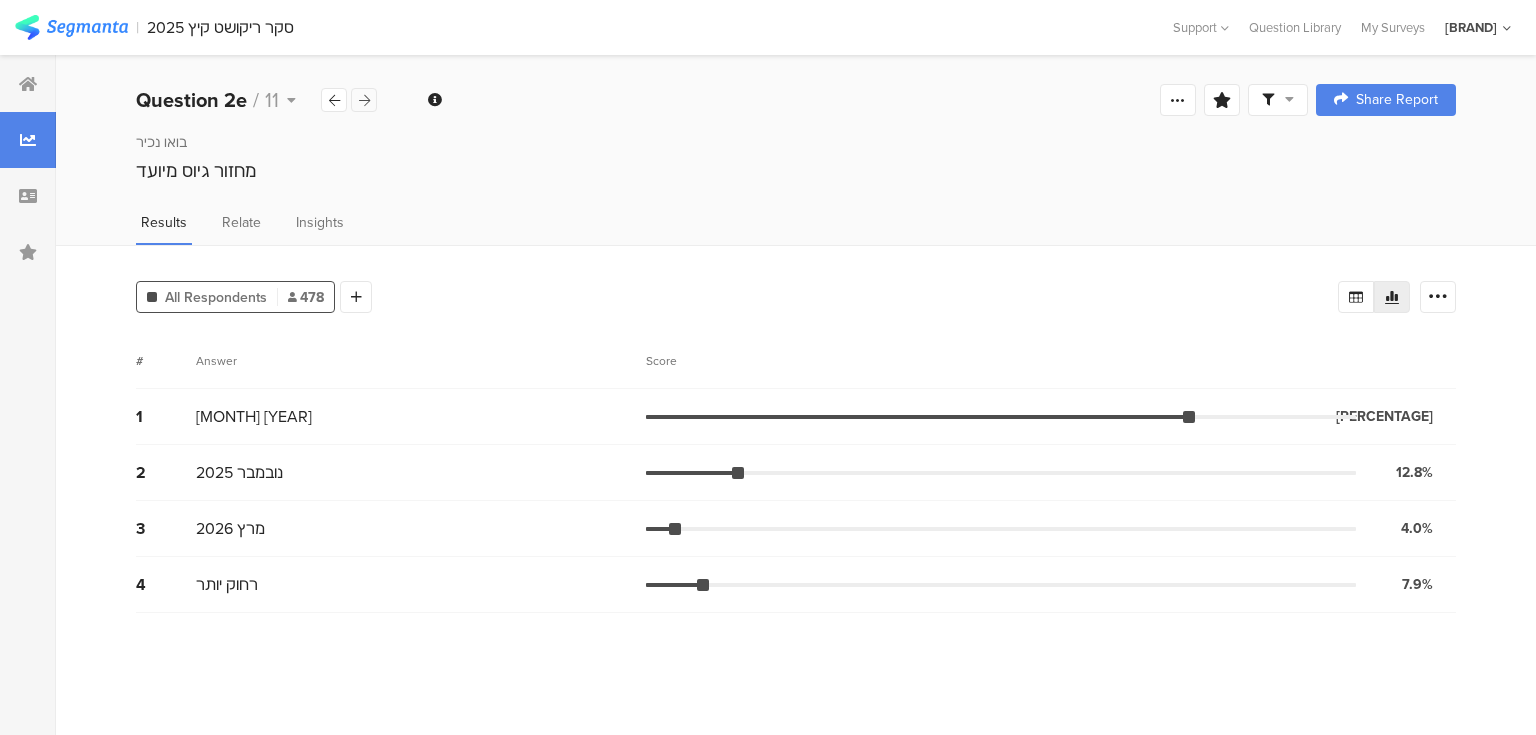 click at bounding box center [364, 100] 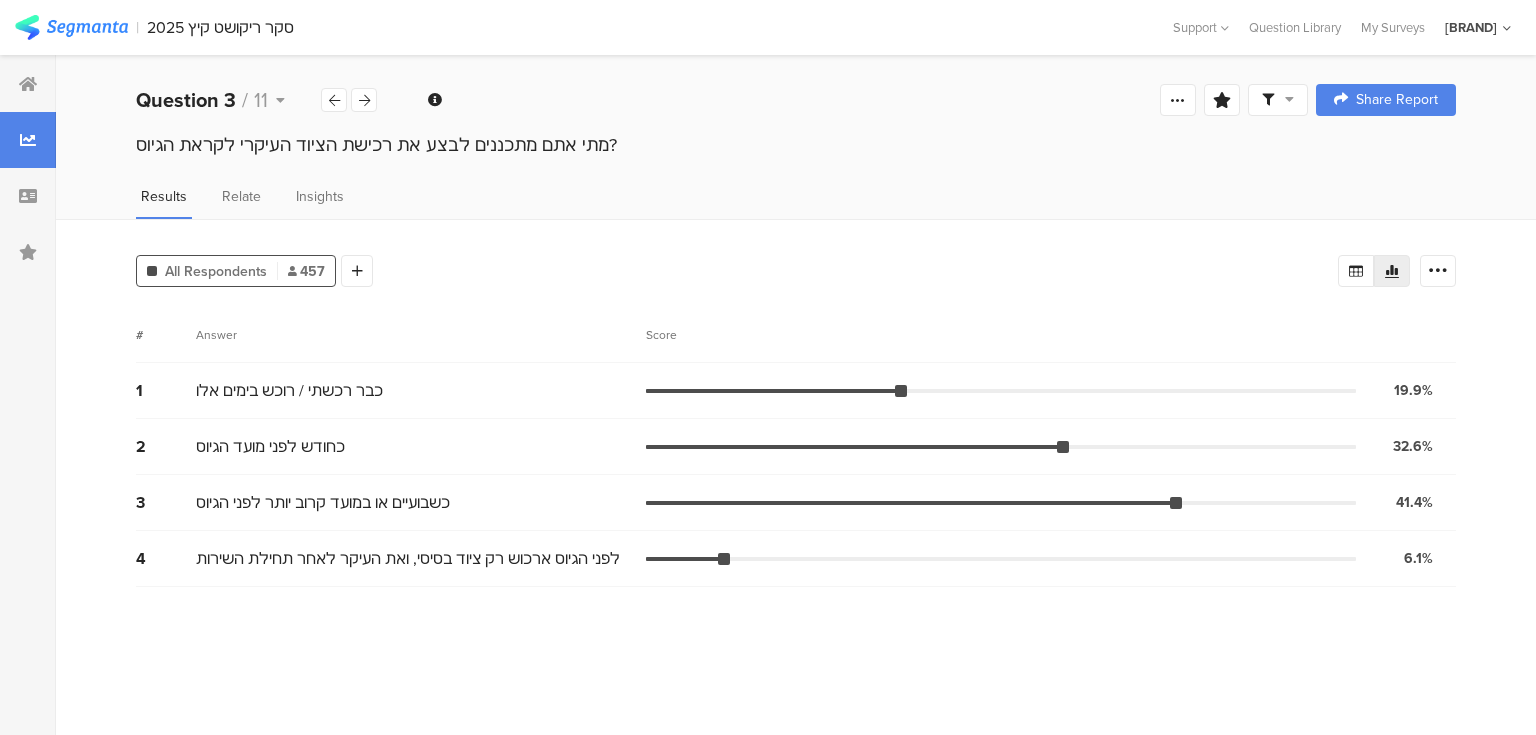click on "#   Answer   Score" at bounding box center (796, 335) 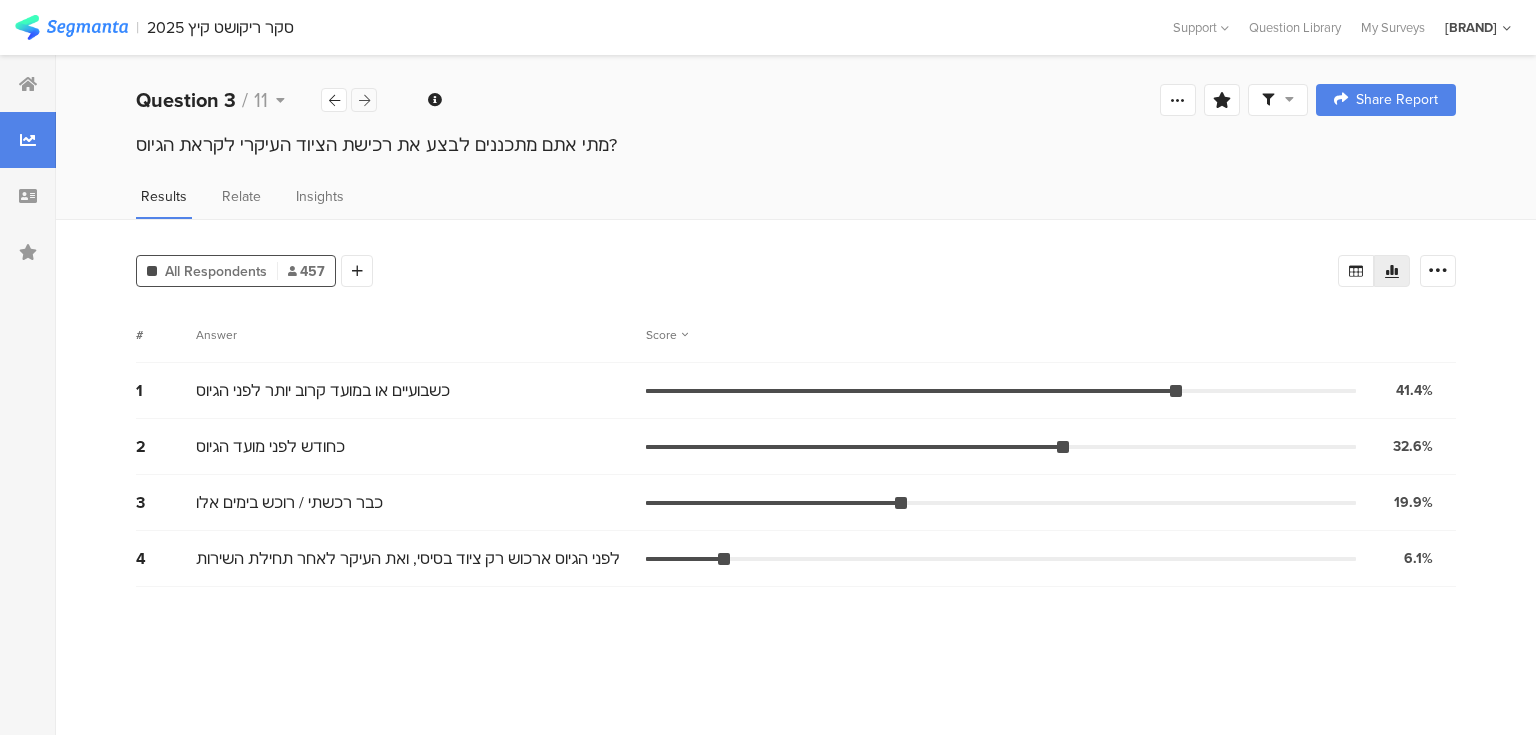 click at bounding box center [364, 100] 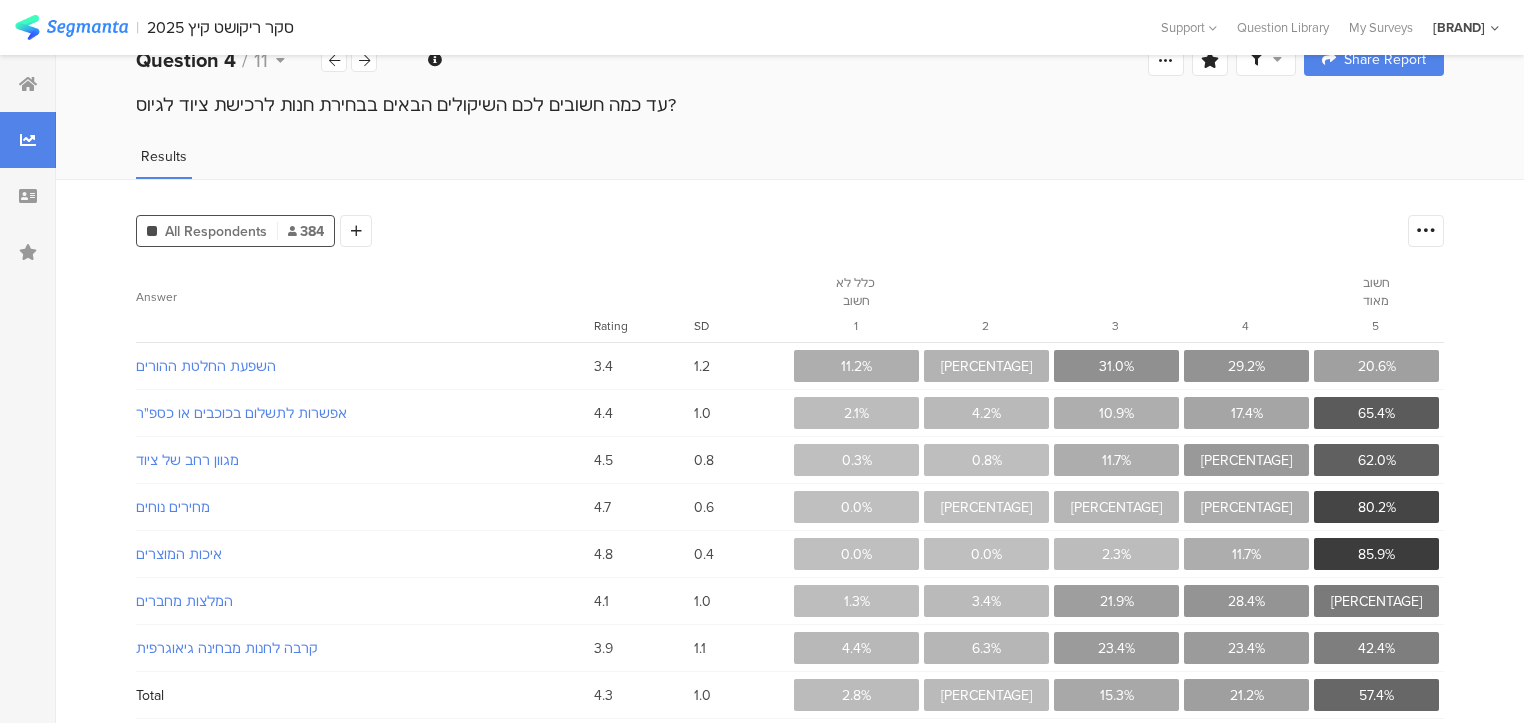 scroll, scrollTop: 62, scrollLeft: 0, axis: vertical 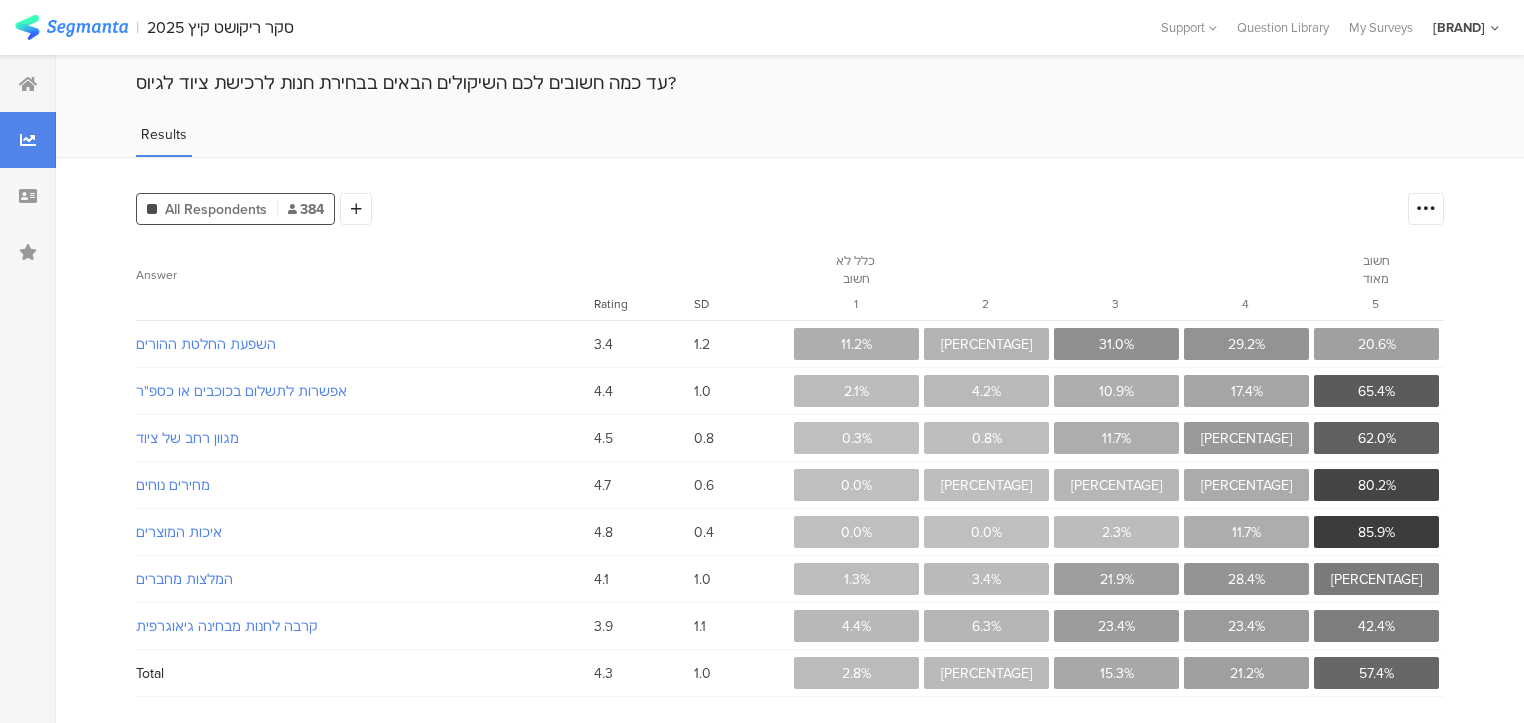 click on "Rating" at bounding box center [156, 275] 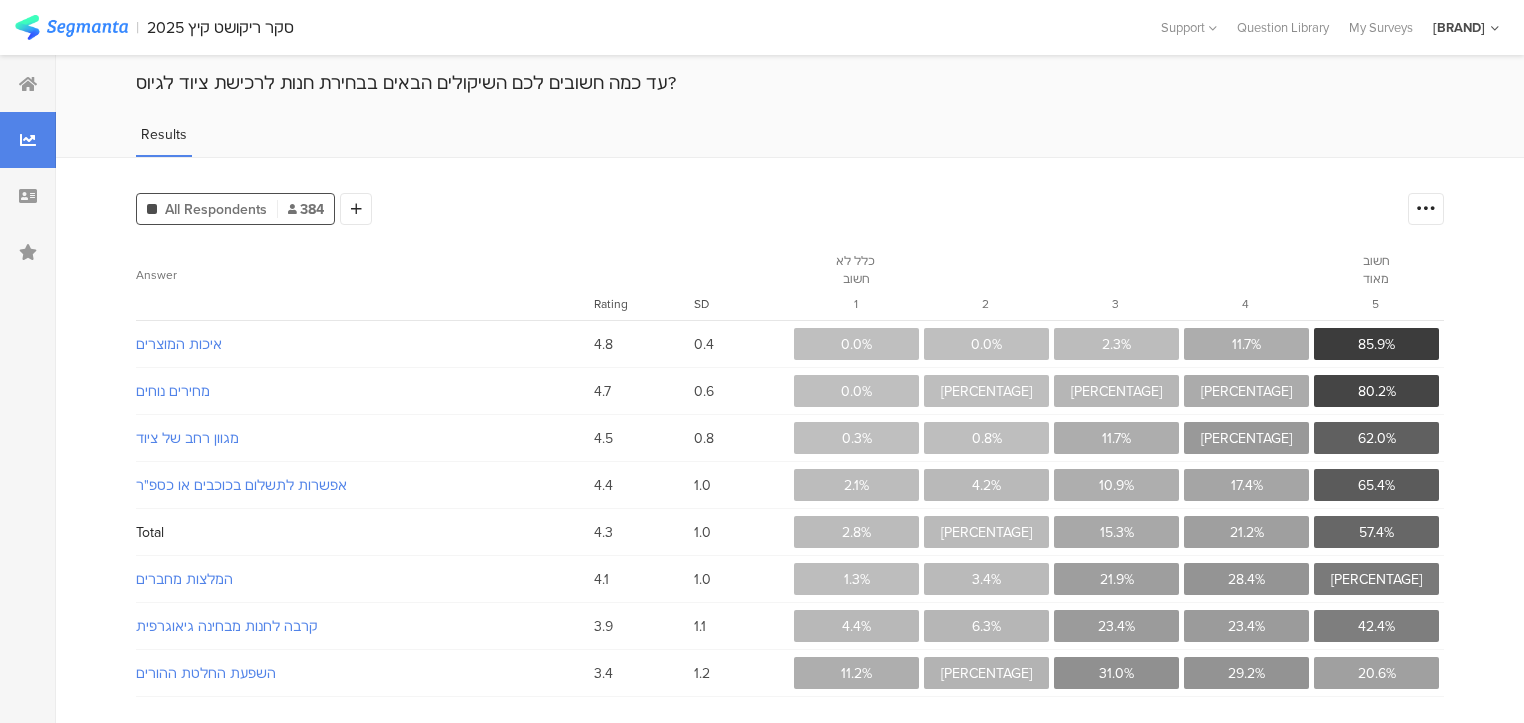 click on "All Respondents       384
Add Segment           Confidence interval       Vote count                 Answer     Rating     SD     כלל לא חשוב   1       2       3       4     חשוב מאוד   5           איכות המוצרים 4.8 0.4 0.0% 0.0% 2.3% 11.7% 85.9%   מחירים נוחים 4.7 0.6 0.0% 0.5% 6.0% 13.3% 80.2%   מגוון רחב של ציוד 4.5 0.8 0.3% 0.8% 11.7% 25.3% 62.0%   אפשרות לתשלום בכוכבים או כספ"ר 4.4 1.0 2.1% 4.2% 10.9% 17.4% 65.4%   Total 4.3 1.0 2.8% 3.3% 15.3% 21.2% 57.4%   המלצות מחברים 4.1 1.0 1.3% 3.4% 21.9% 28.4% 45.1%   קרבה לחנות מבחינה גיאוגרפית 3.9 1.1 4.4% 6.3% 23.4% 23.4% 42.4%   השפעת החלטת ההורים 3.4 1.2 11.2% 8.1% 31.0% 29.2% 20.6%" at bounding box center [790, 444] 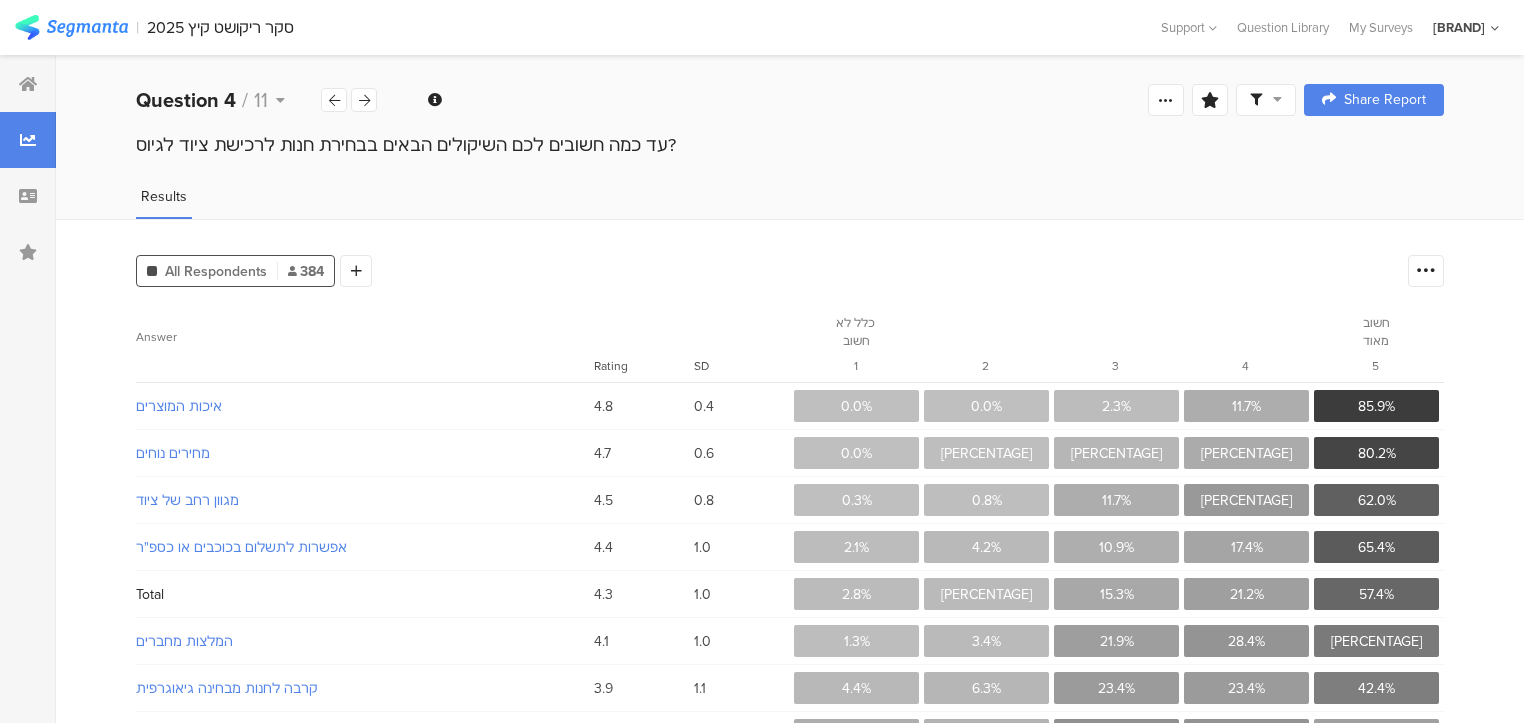 click on "Welcome page 1   האם כבר התגיי﻿סת? 2   בואו נכיר 2a   אני: 2b   גיל: 2c   אופי השירות המיועד: 2d   אזור מגורים [REGION] 2e   מחזור גיוס מיועד 3   מתי אתם מתכננים לבצע את רכישת הציוד העיקרי לקראת הגיוס? 4   עד כמה חשובים לכם השיקולים הבאים בבחירת חנות לרכישת ציוד לגיוס? 4a   השפעת החלטת ההורים 4b   אפשרות לתשלום בכוכבים או כספ"ר 4c   מגוון רחב של ציוד 4d   מחירים נוחים 4e   איכות המוצרים 4f   המלצות מחברים 4g   קרבה לחנות מבחינה גיאוגרפית 5   אילו חנויות לציוד למתגייסים אתם מכירים? 6   האם אתם מכירים את אמצעי התשלום "כוכבים" ו"כספ"ר" ואת המקומות בהם ניתן לממש אותם? 7   כיצד אתם יודעים איזה ציוד נדרש לגי﻿וס? 8   9   10" at bounding box center [790, 100] 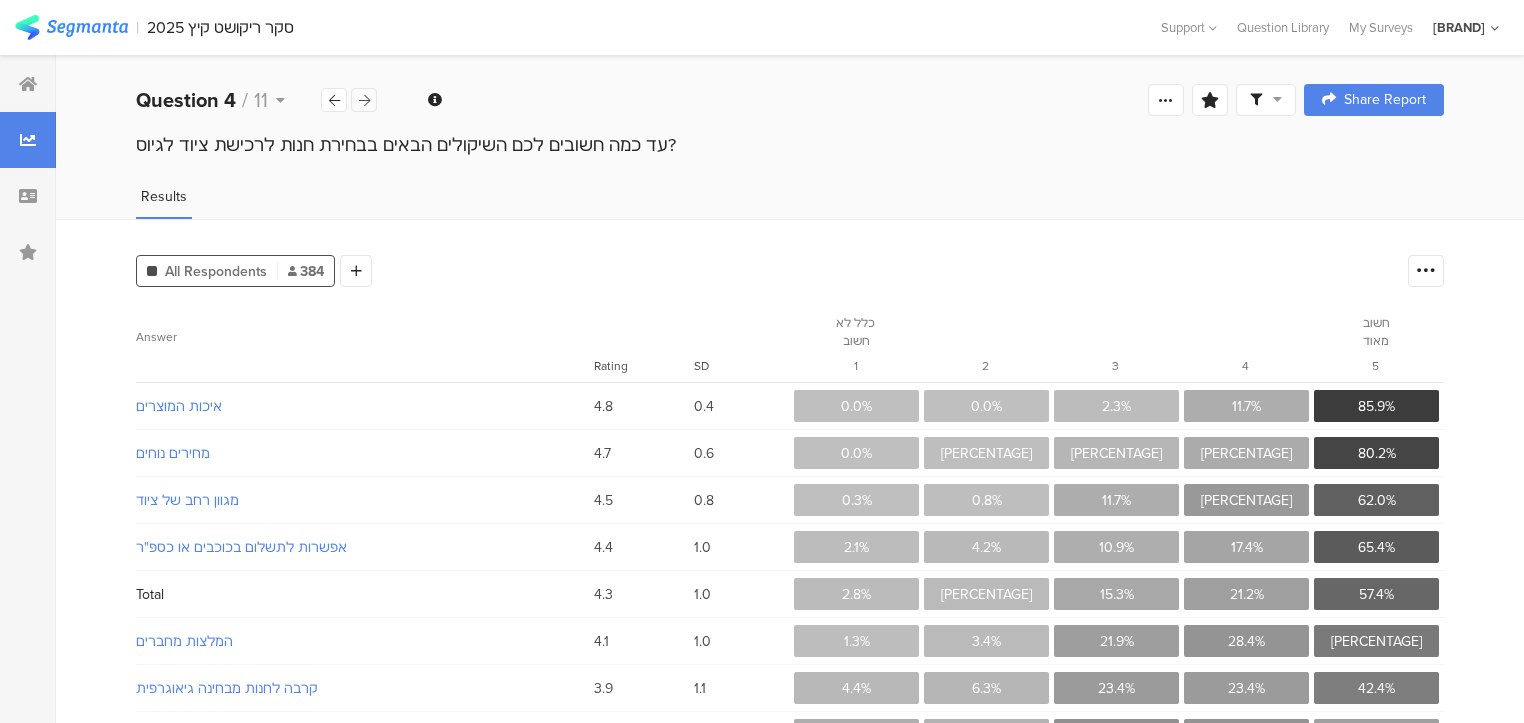 click at bounding box center [364, 100] 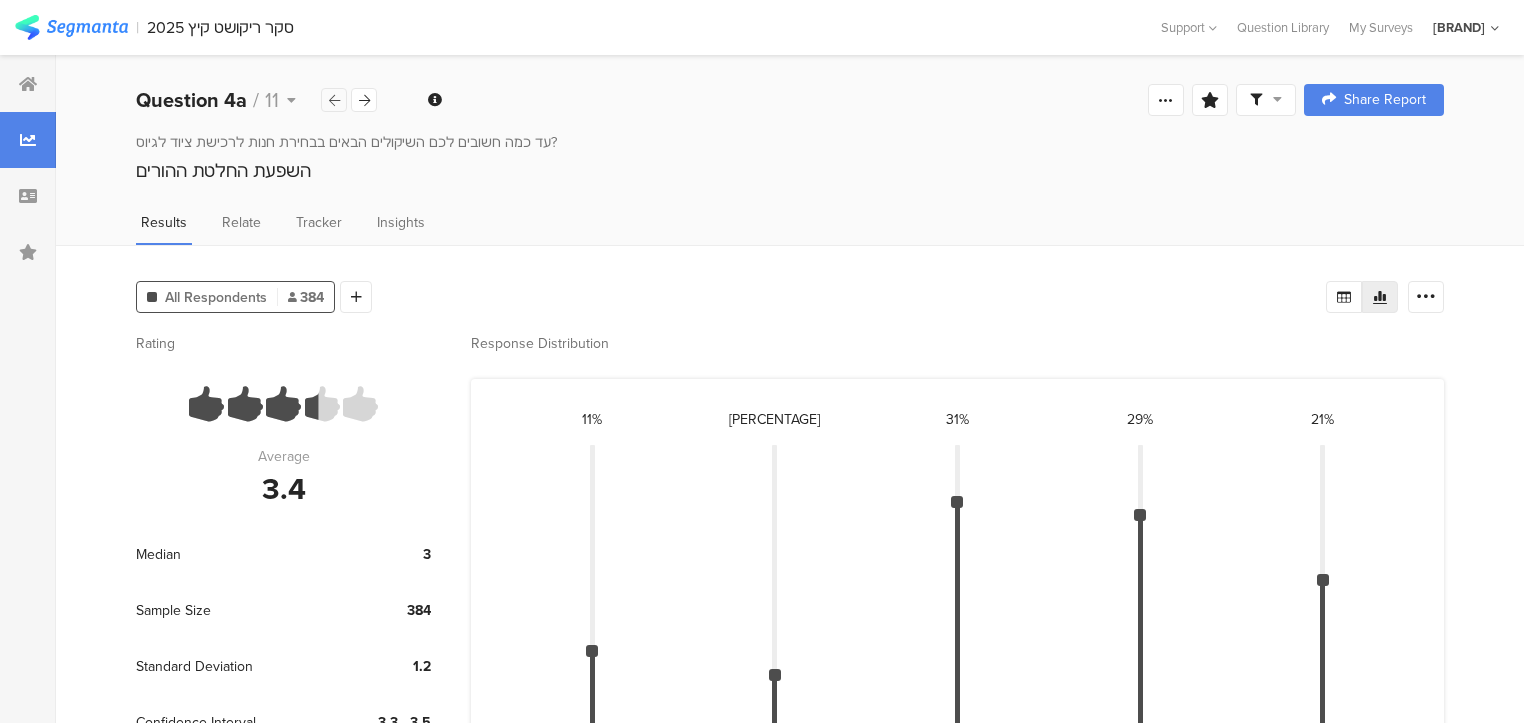 click at bounding box center (334, 100) 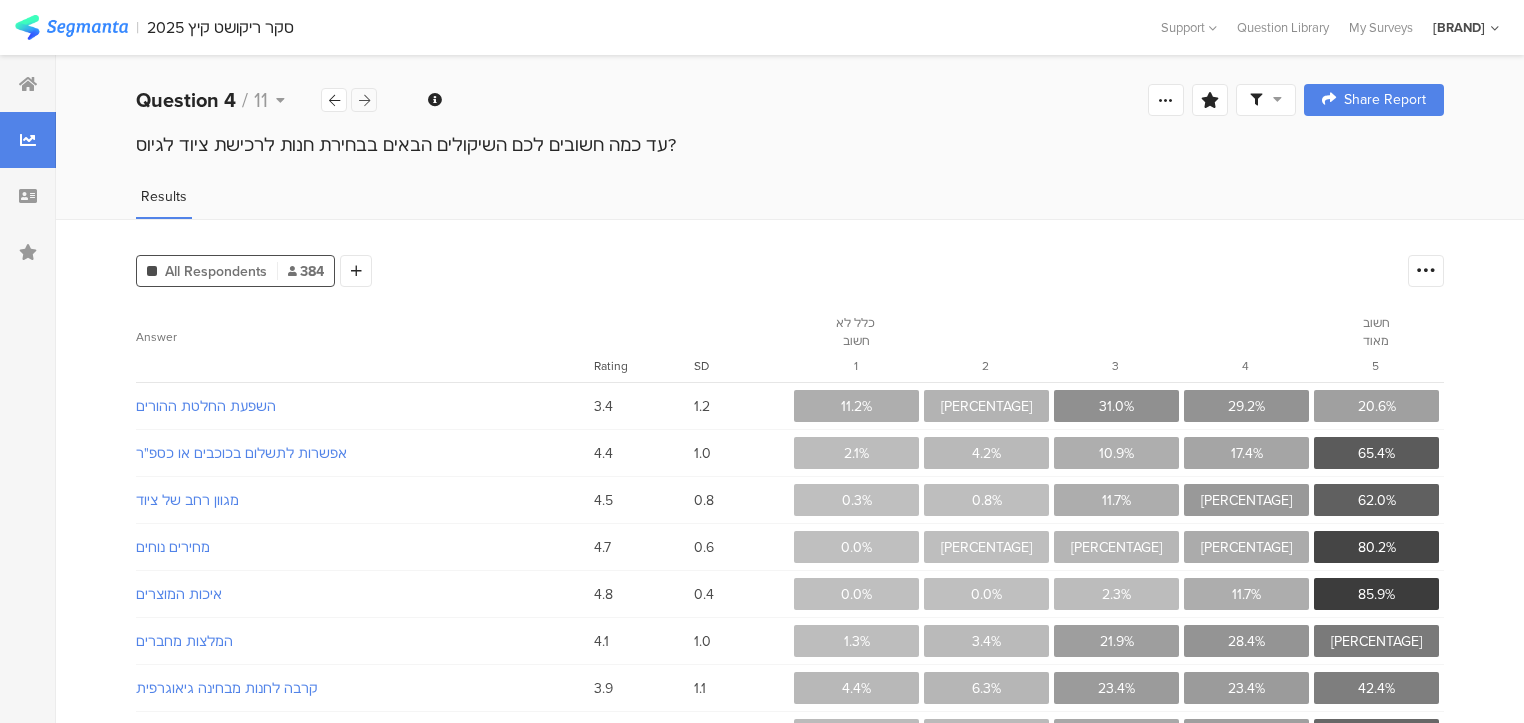 click at bounding box center (364, 100) 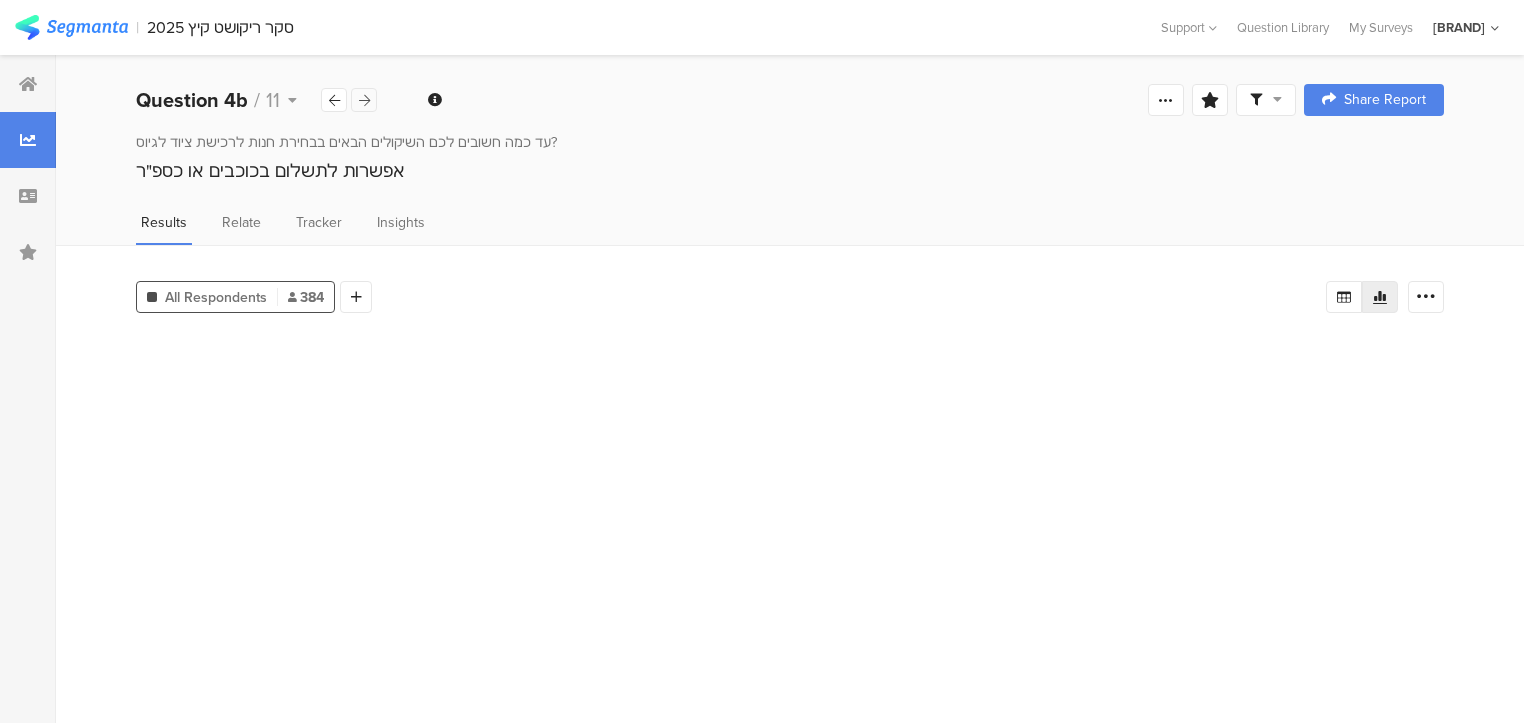 click at bounding box center (364, 100) 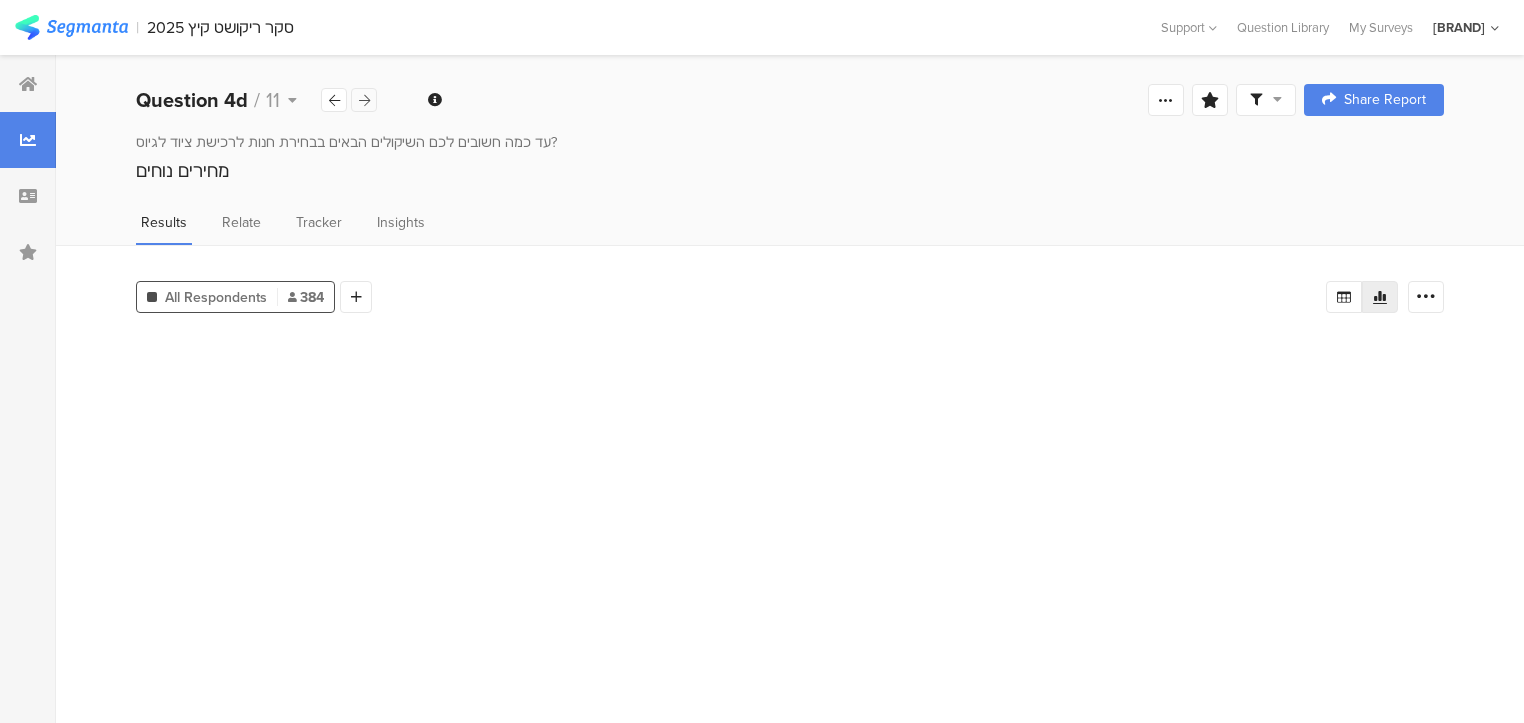 click at bounding box center (364, 100) 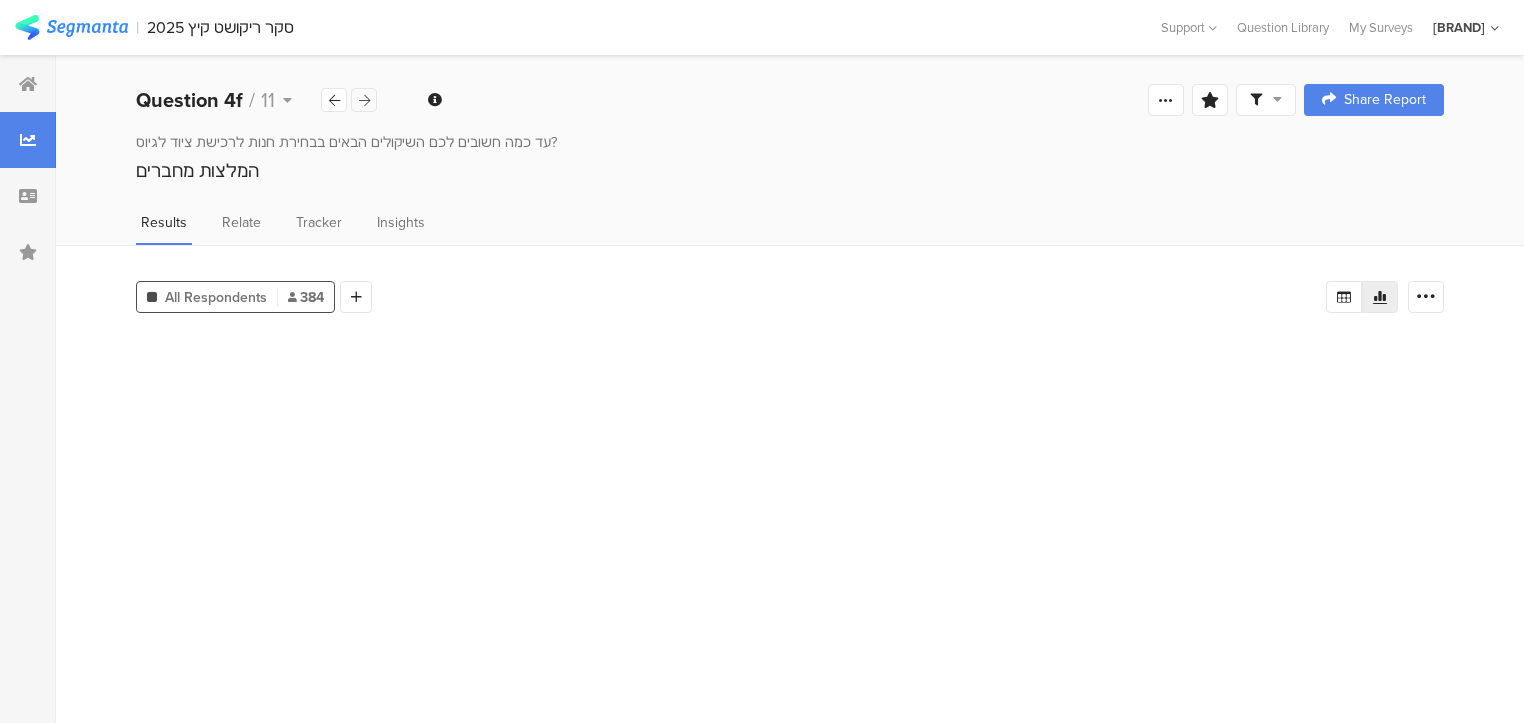 click at bounding box center [364, 100] 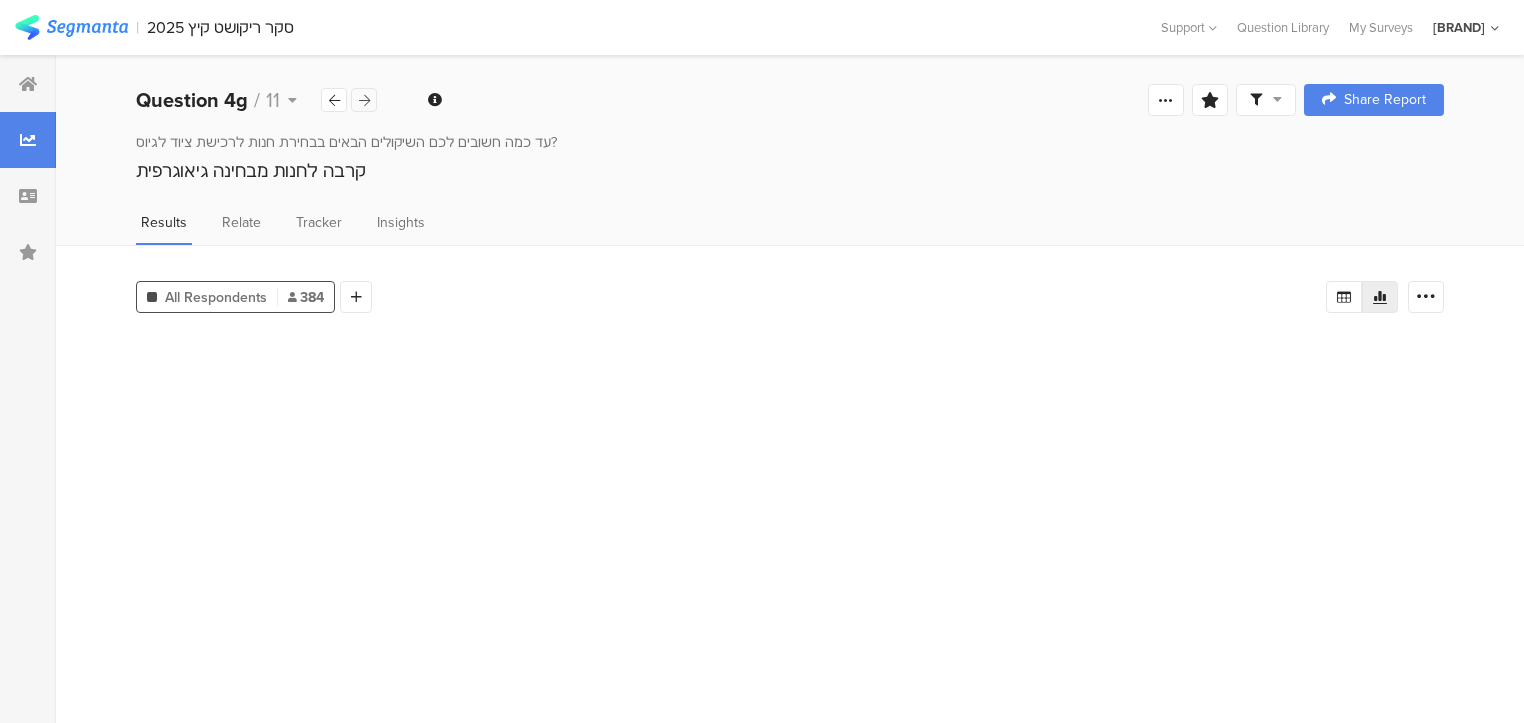click at bounding box center (364, 100) 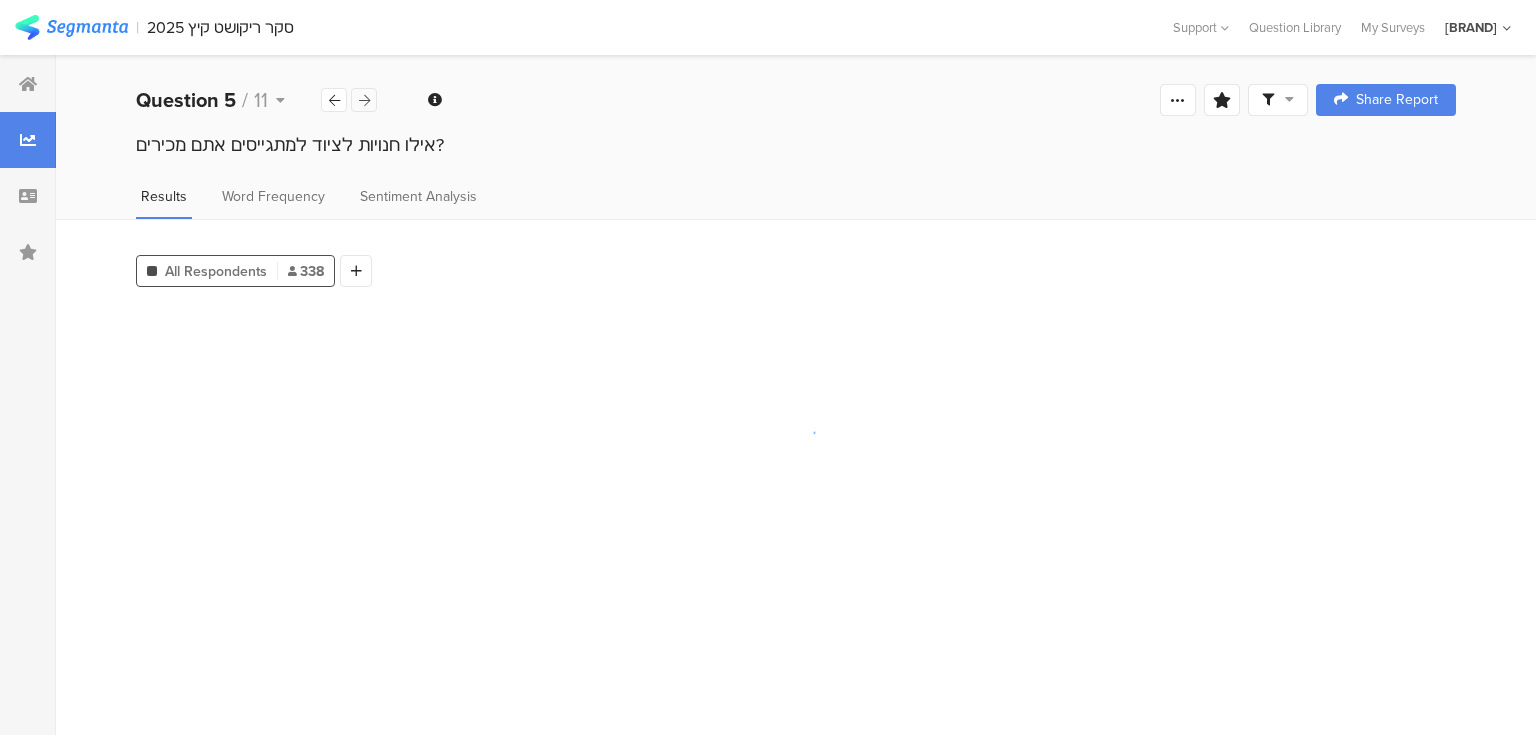 click at bounding box center [364, 100] 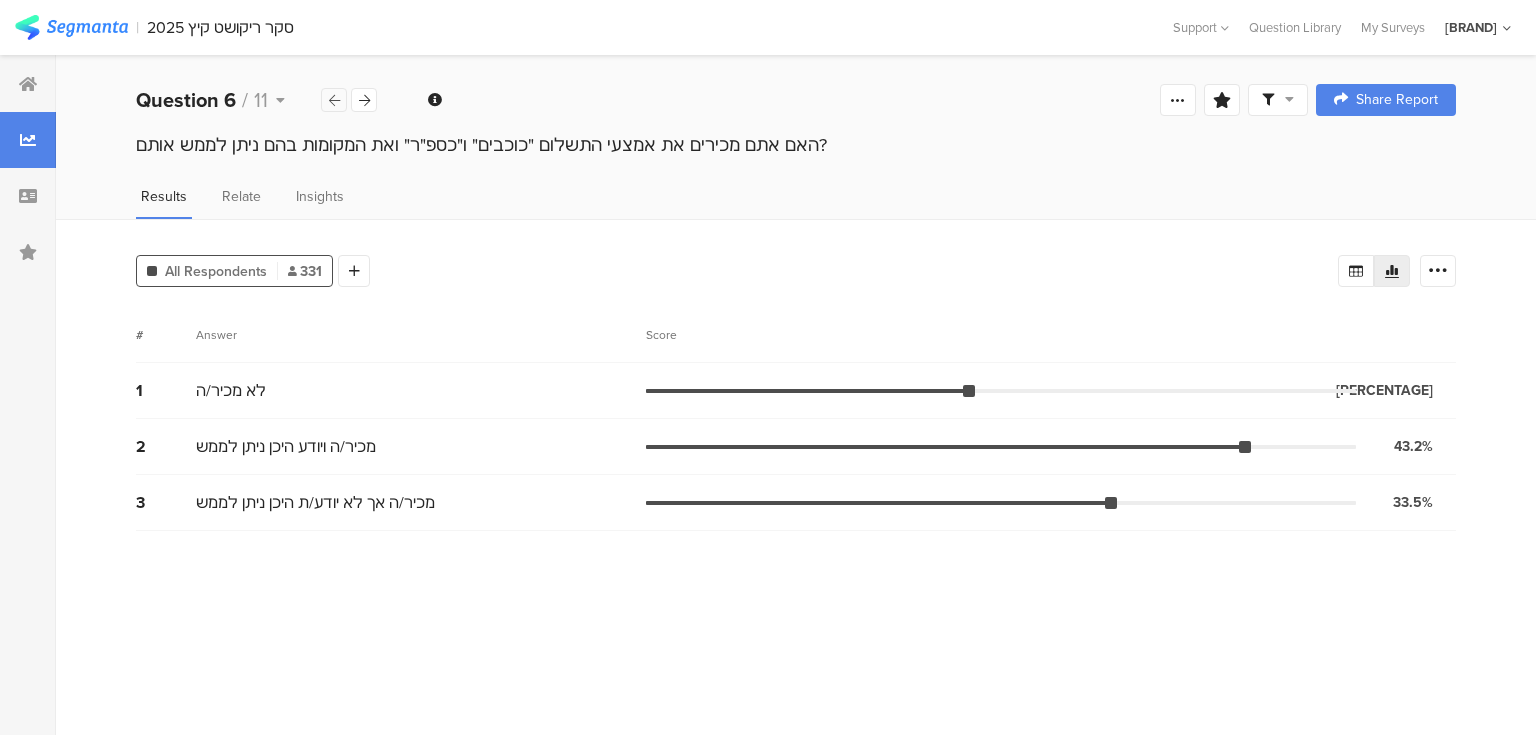 click at bounding box center (334, 100) 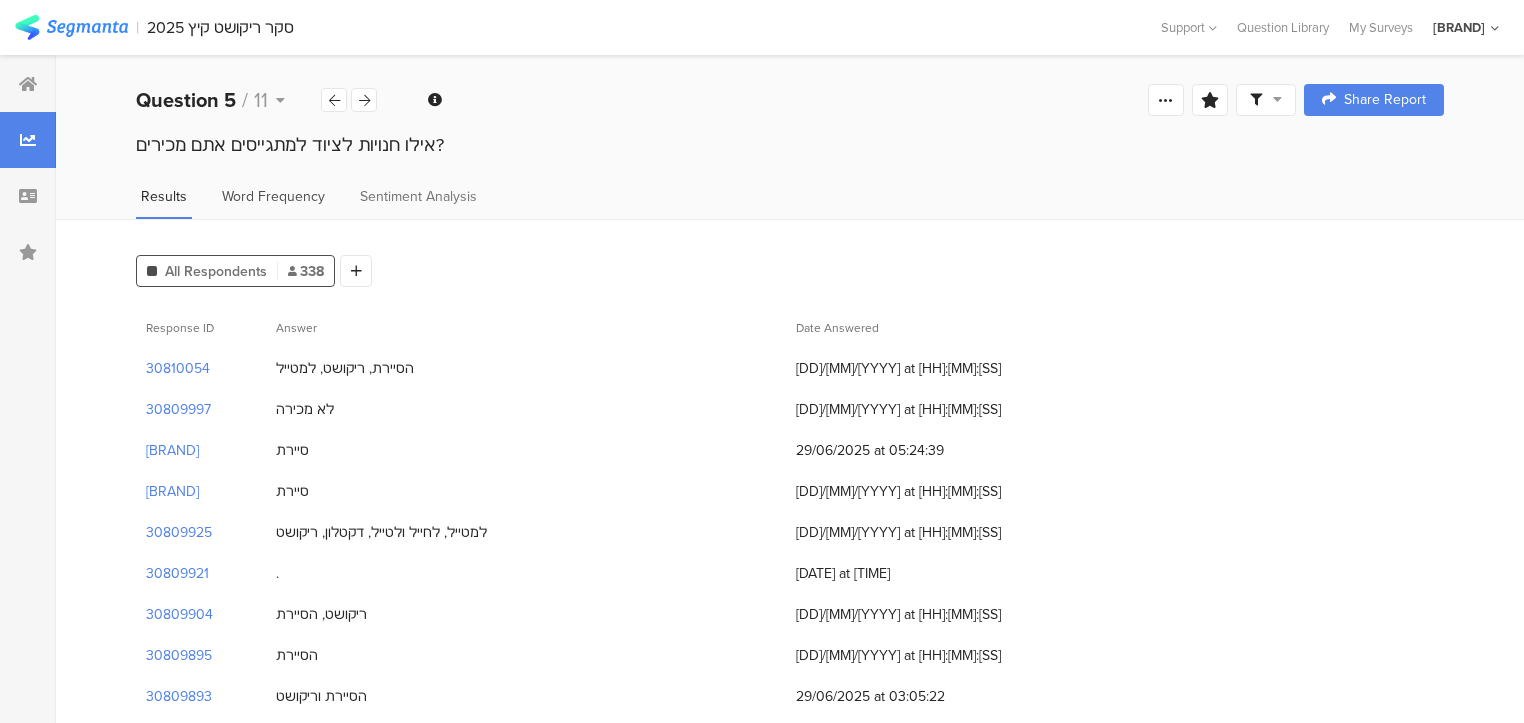 click on "Word Frequency" at bounding box center [164, 196] 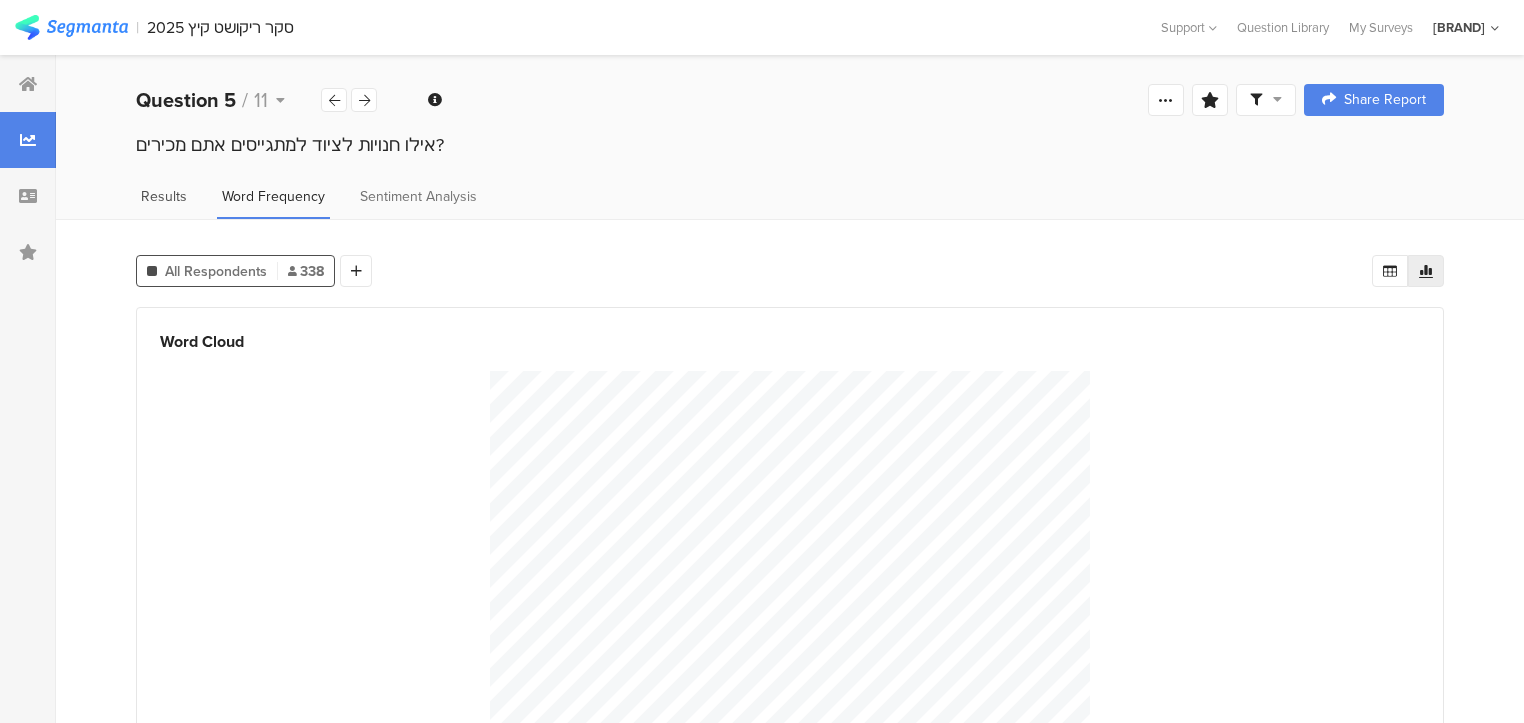 click on "Results" at bounding box center [164, 196] 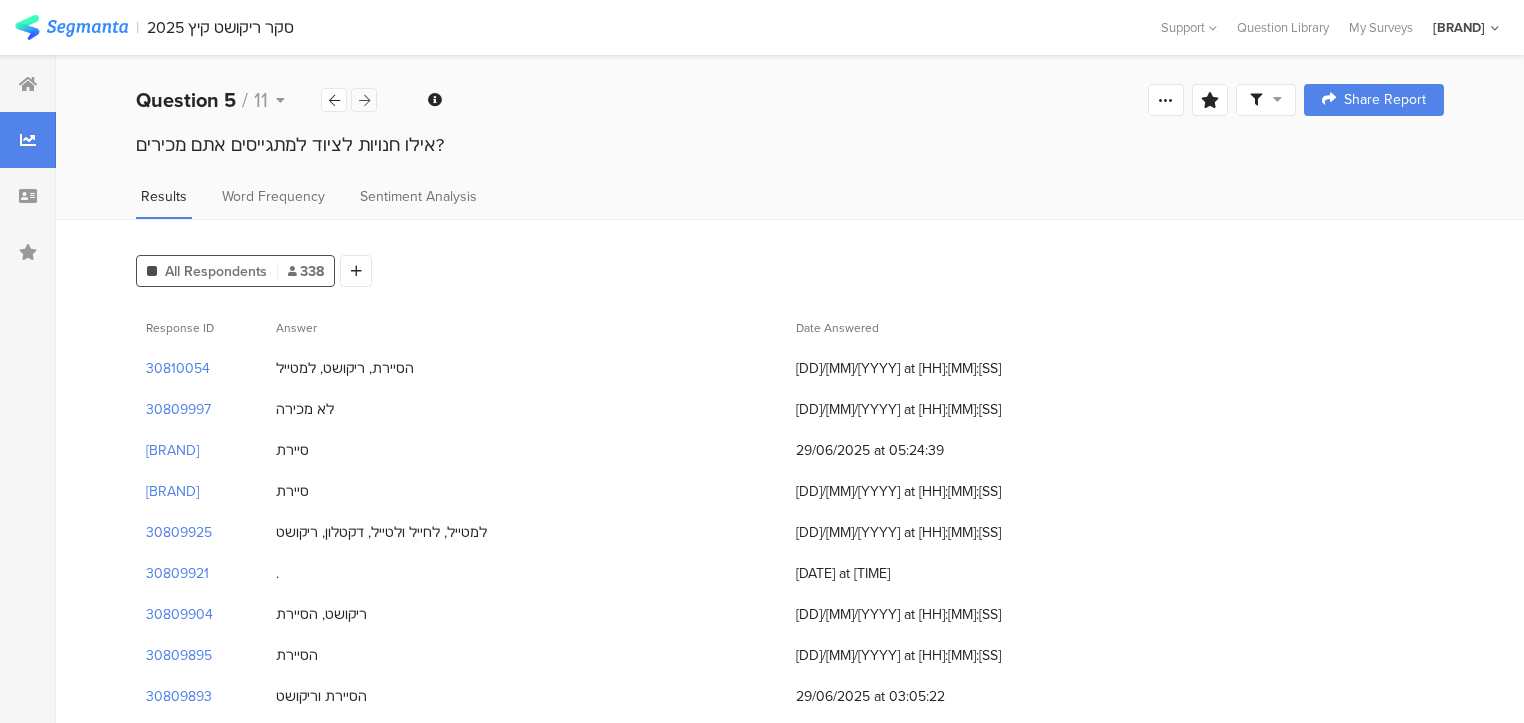 click at bounding box center [364, 100] 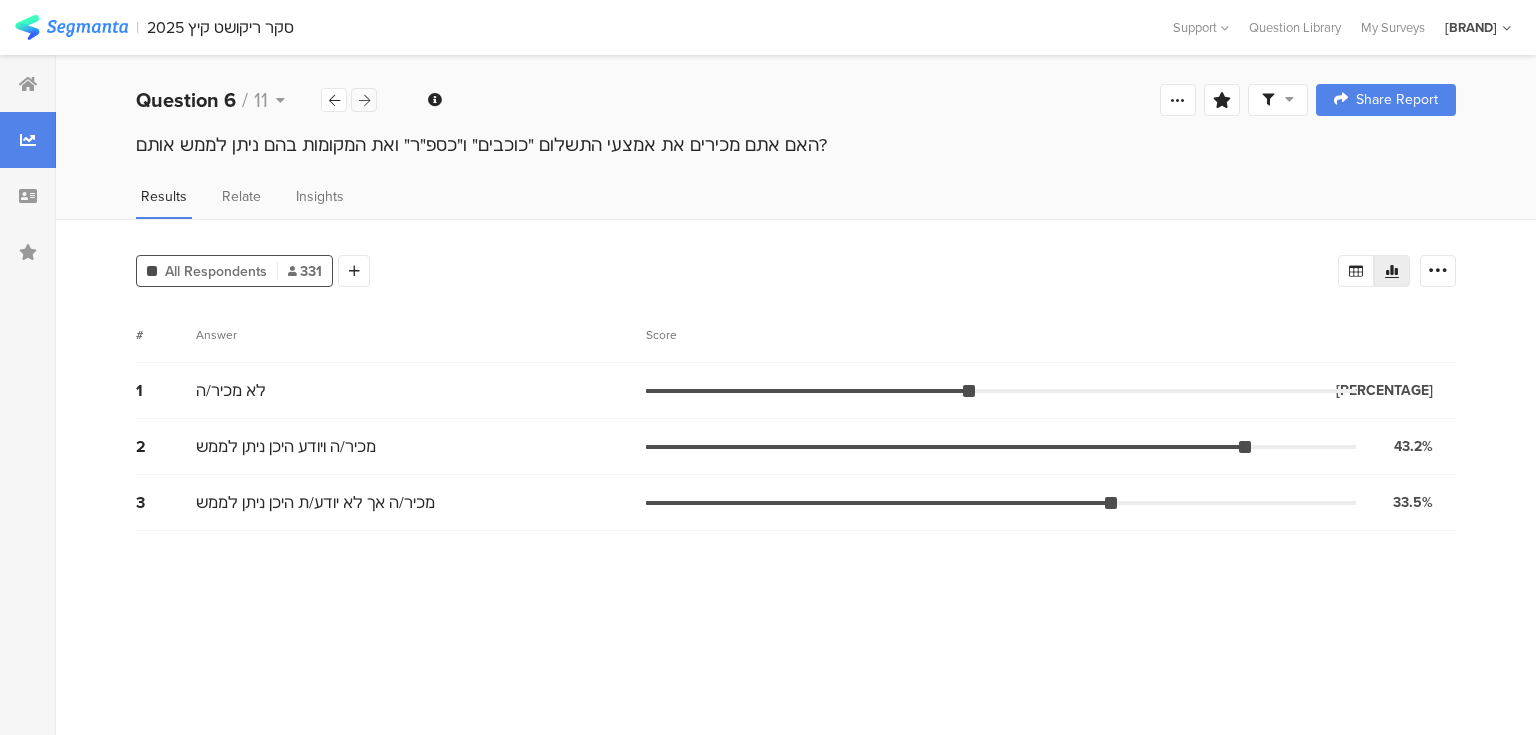 click at bounding box center (364, 100) 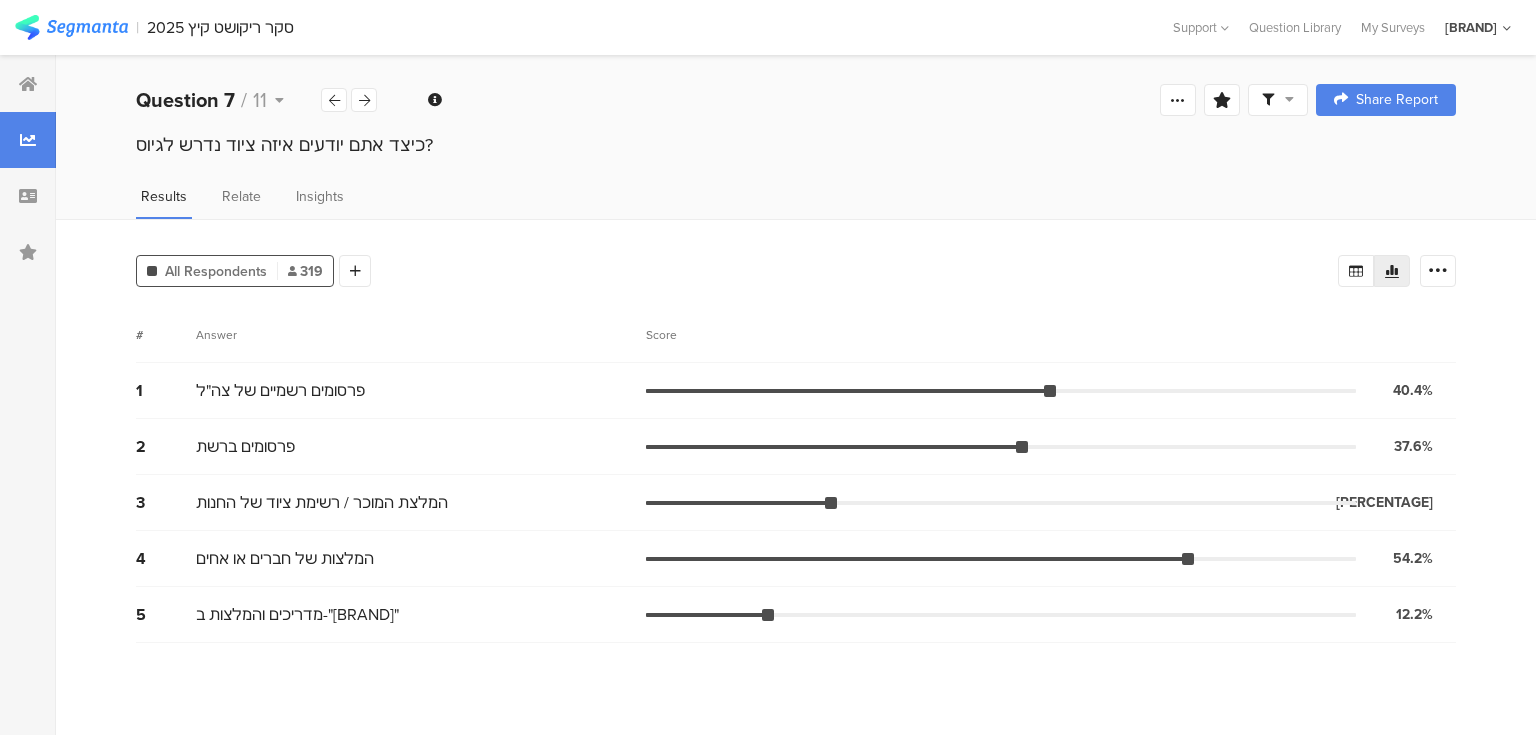 click on "Welcome page 1   האם כבר התגיי﻿סת? 2   בואו נכיר 2a   אני: 2b   גיל: 2c   אופי השירות המיועד: 2d   אזור מגורים [REGION] 2e   מחזור גיוס מיועד 3   מתי אתם מתכננים לבצע את רכישת הציוד העיקרי לקראת הגיוס? 4   עד כמה חשובים לכם השיקולים הבאים בבחירת חנות לרכישת ציוד לגיוס? 4a   השפעת החלטת ההורים 4b   אפשרות לתשלום בכוכבים או כספ"ר 4c   מגוון רחב של ציוד 4d   מחירים נוחים 4e   איכות המוצרים 4f   המלצות מחברים 4g   קרבה לחנות מבחינה גיאוגרפית 5   אילו חנויות לציוד למתגייסים אתם מכירים? 6   האם אתם מכירים את אמצעי התשלום "כוכבים" ו"כספ"ר" ואת המקומות בהם ניתן לממש אותם? 7   כיצד אתם יודעים איזה ציוד נדרש לגי﻿וס? 8   9   10" at bounding box center (796, 100) 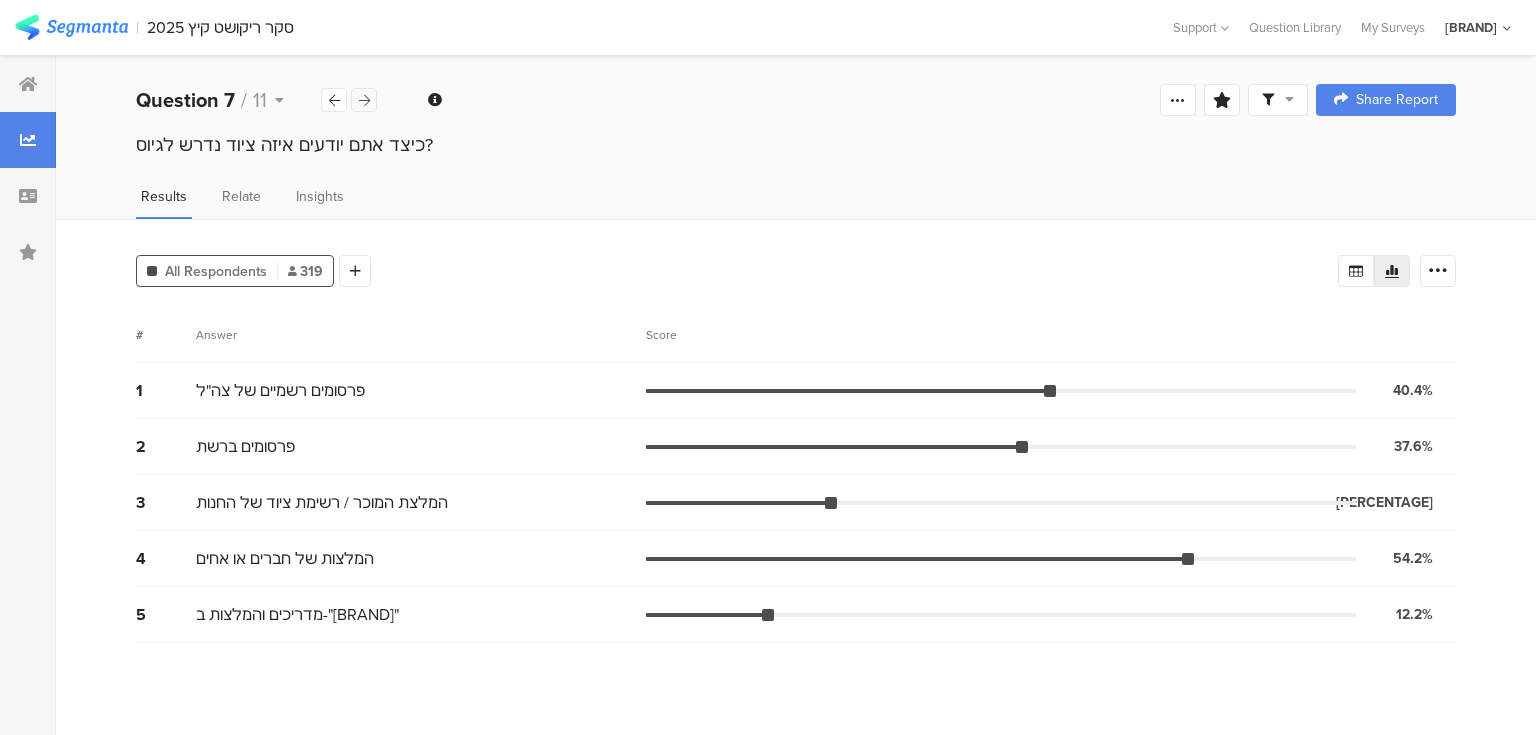 click at bounding box center (364, 100) 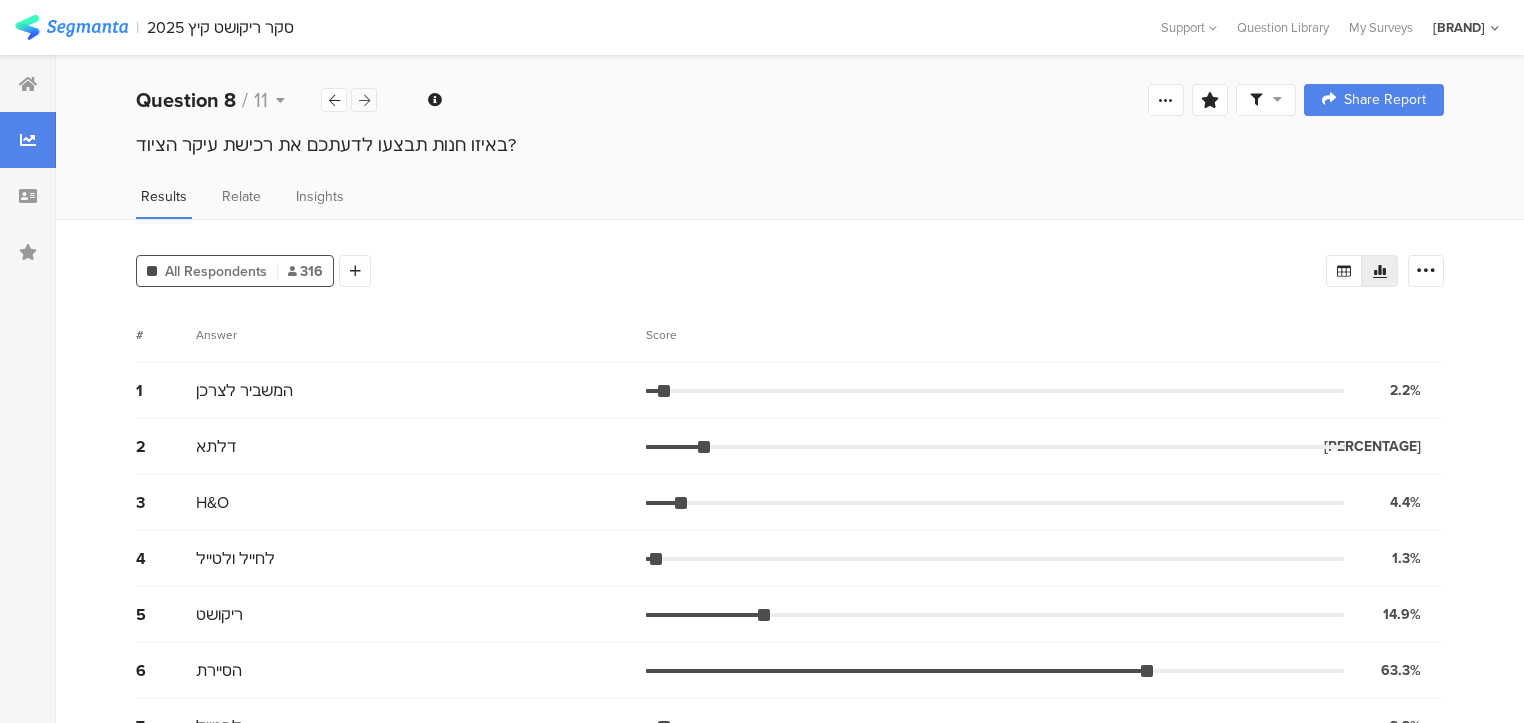 click at bounding box center [364, 100] 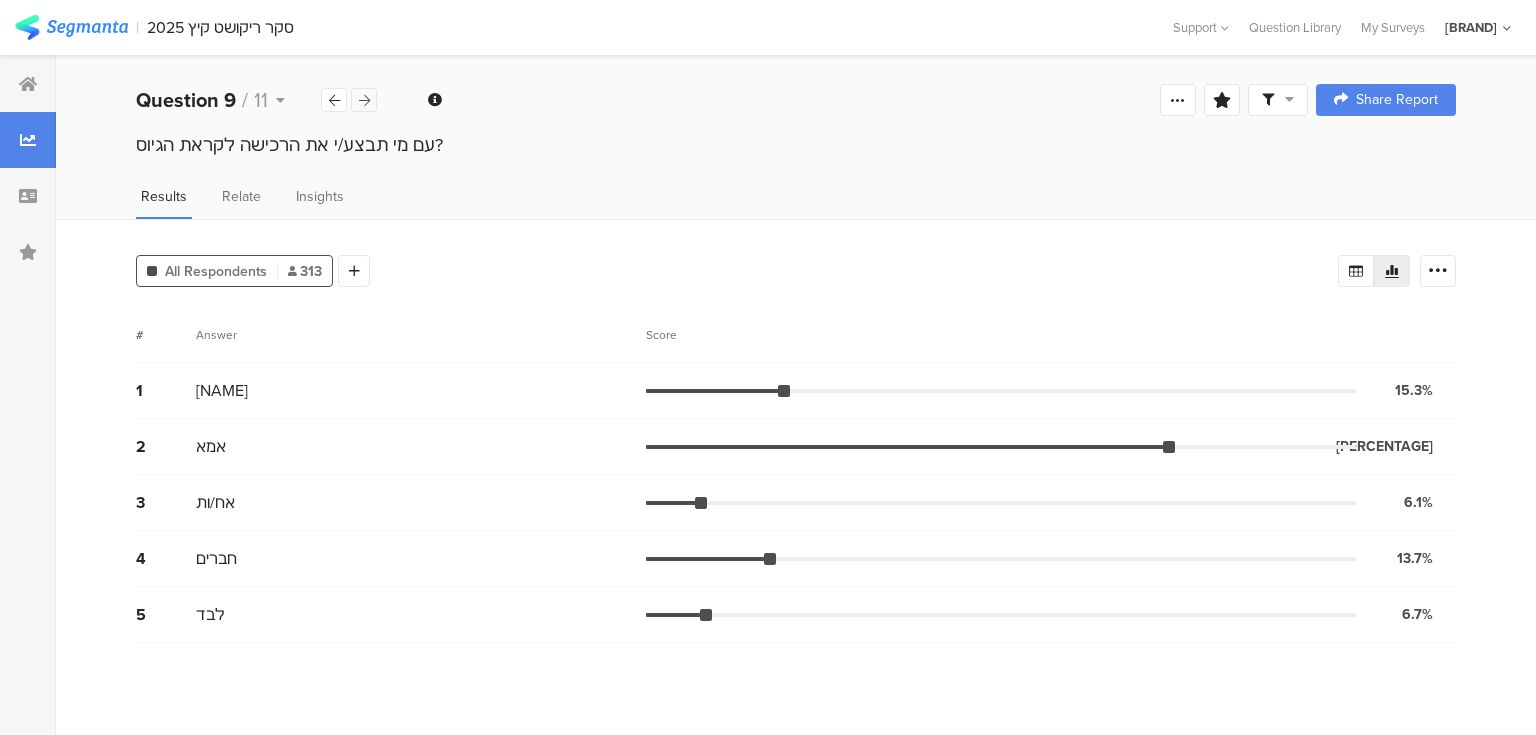 click at bounding box center (364, 100) 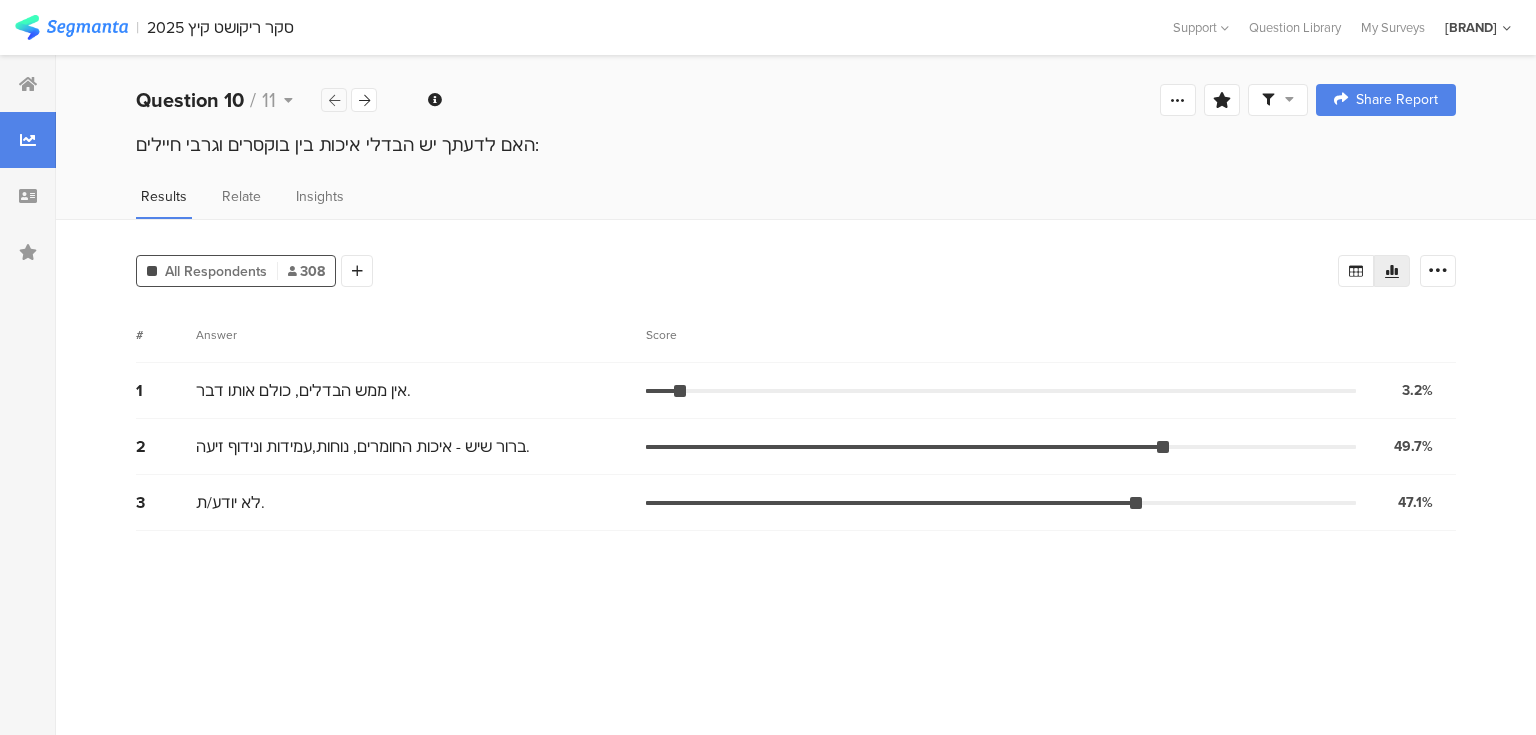 click at bounding box center [334, 100] 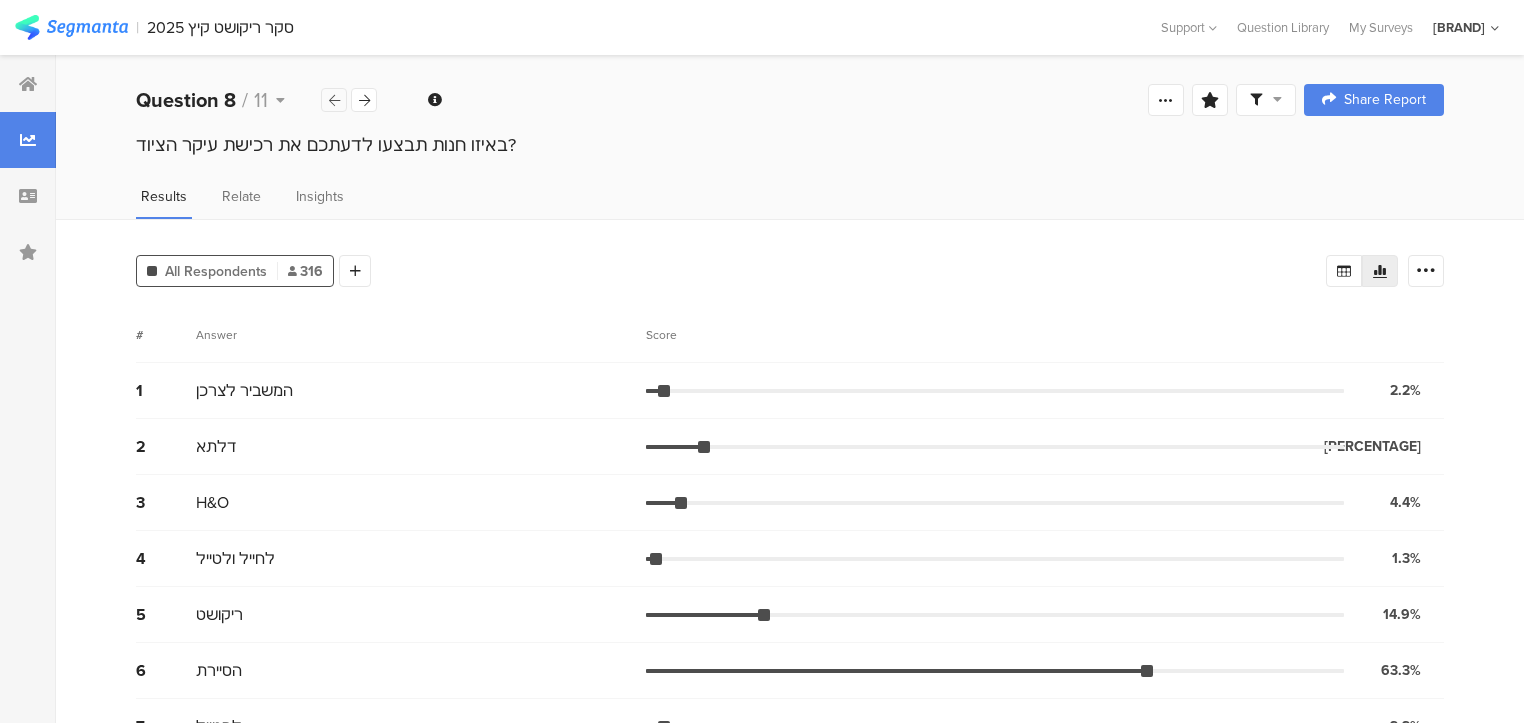 click at bounding box center [334, 100] 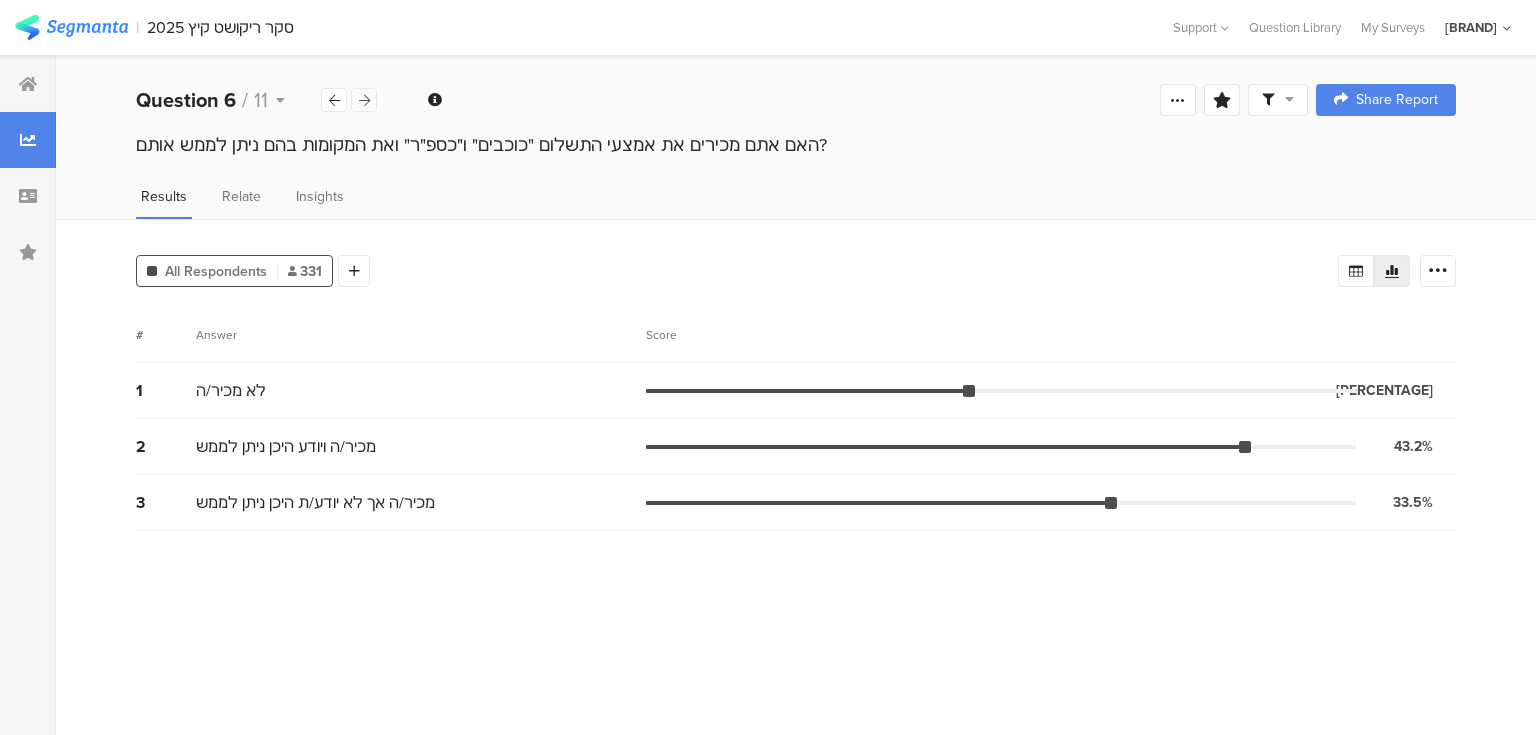 click at bounding box center [364, 100] 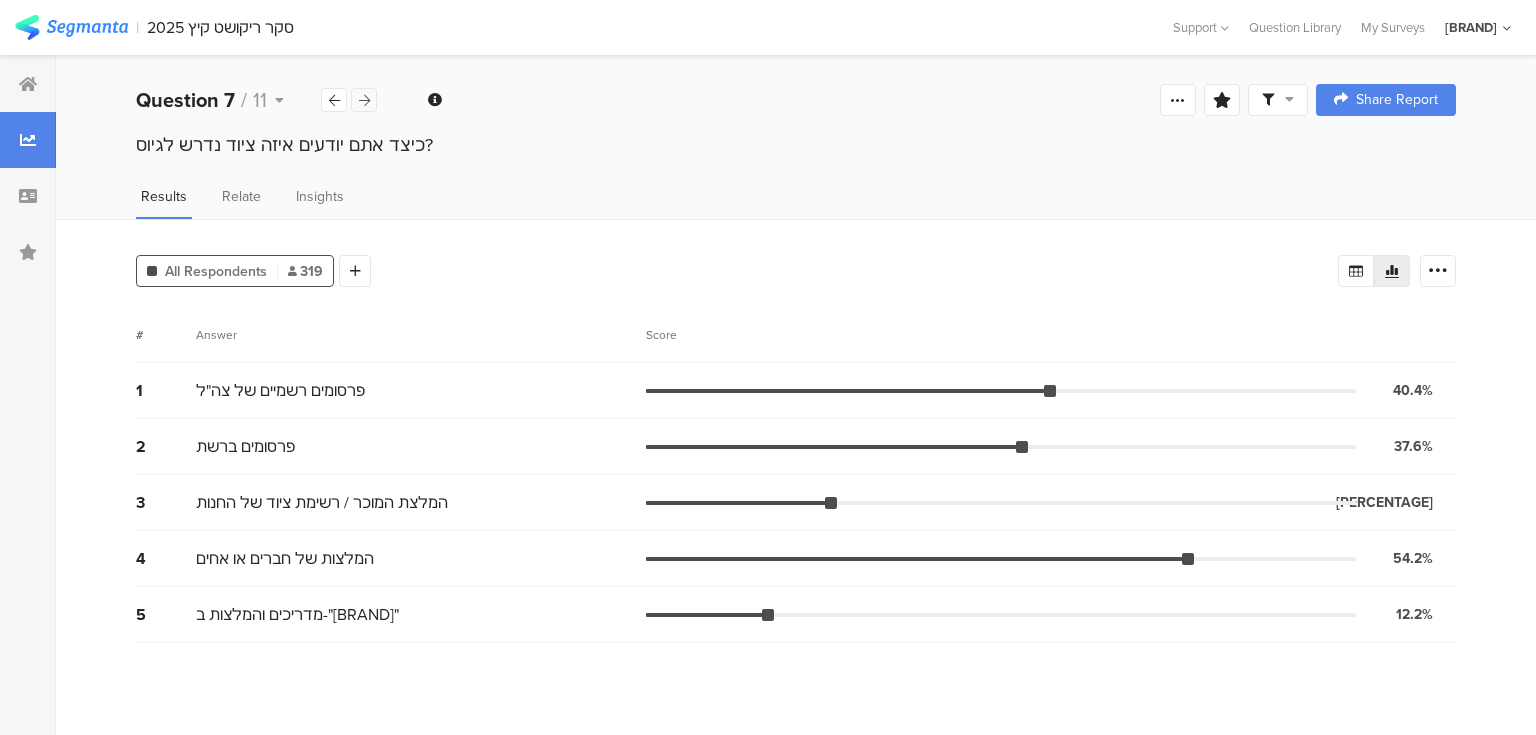 click at bounding box center [364, 100] 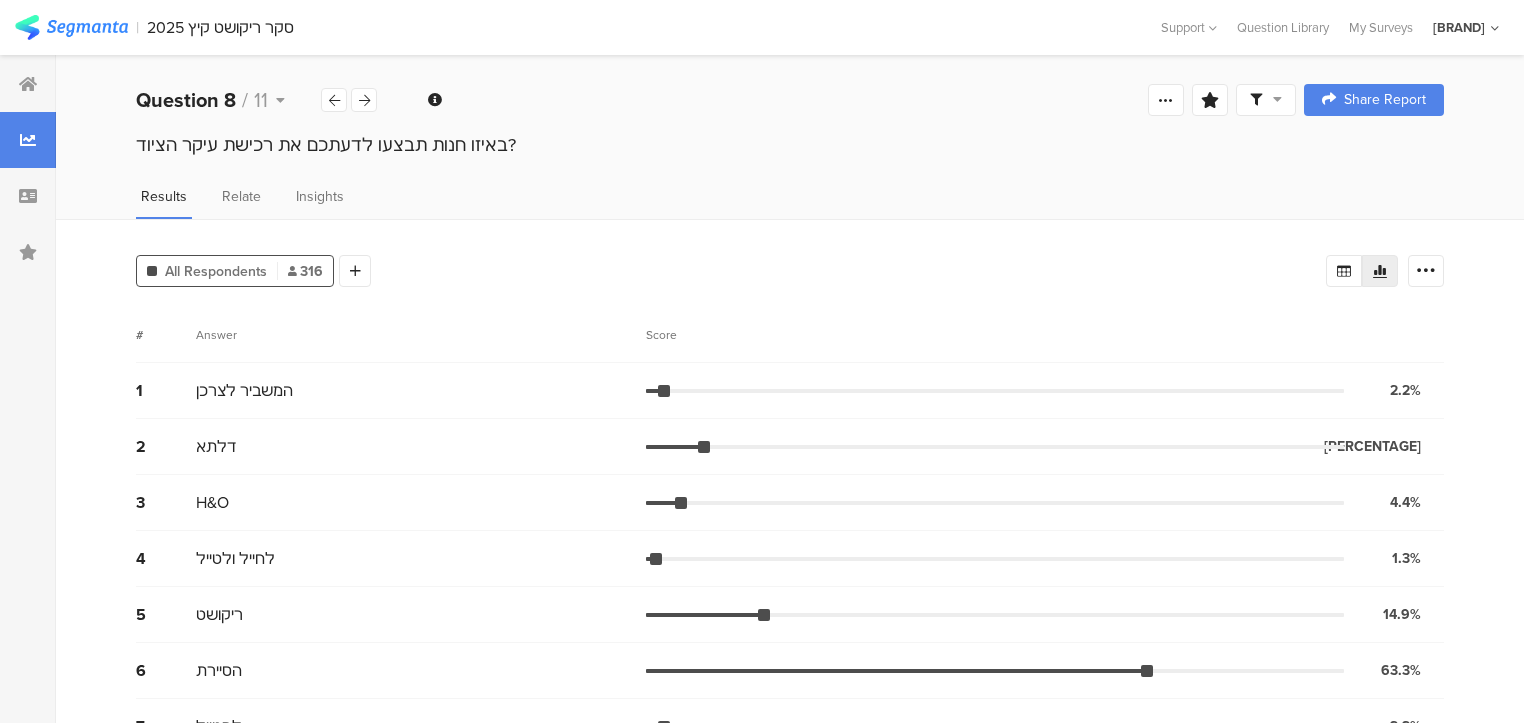 click on "Score" at bounding box center [667, 335] 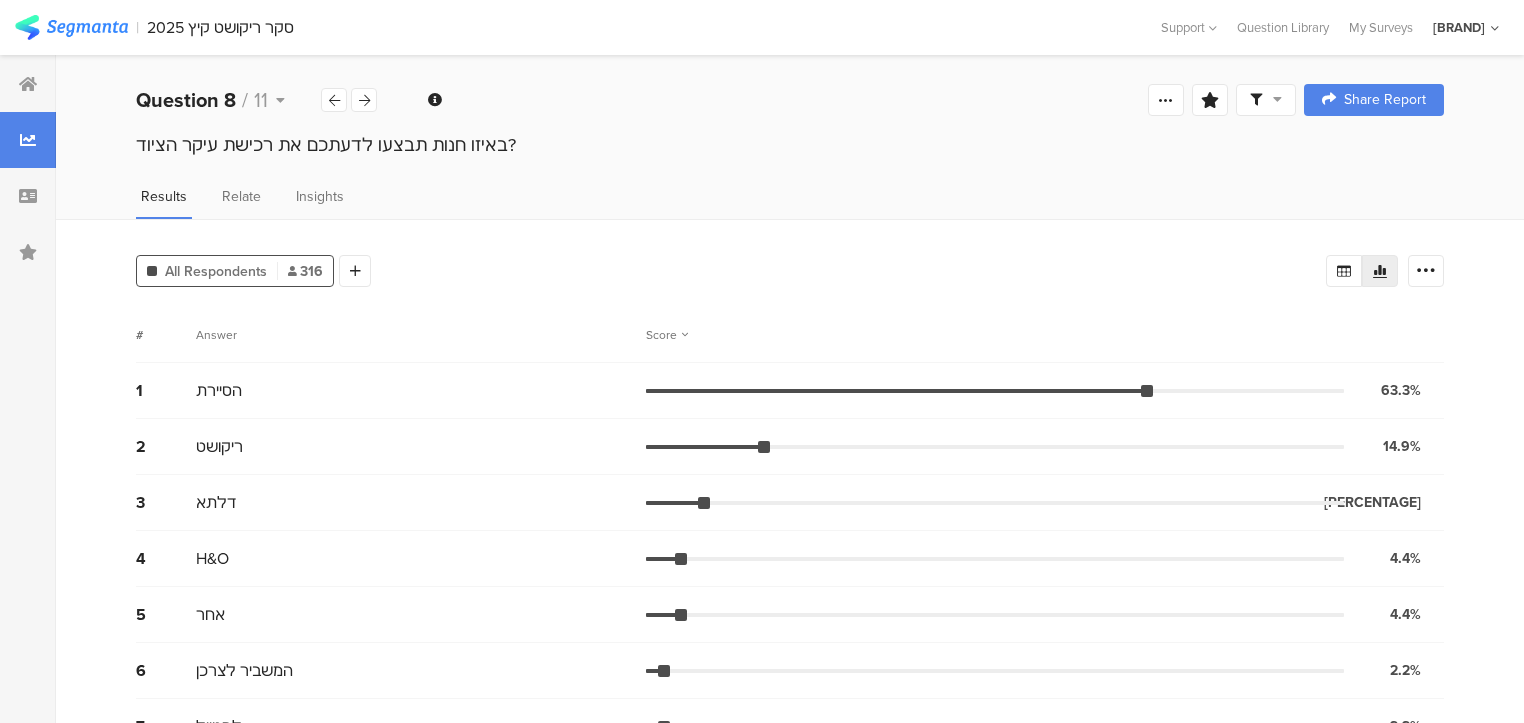 click on "Results Relate Insights" at bounding box center (790, 202) 